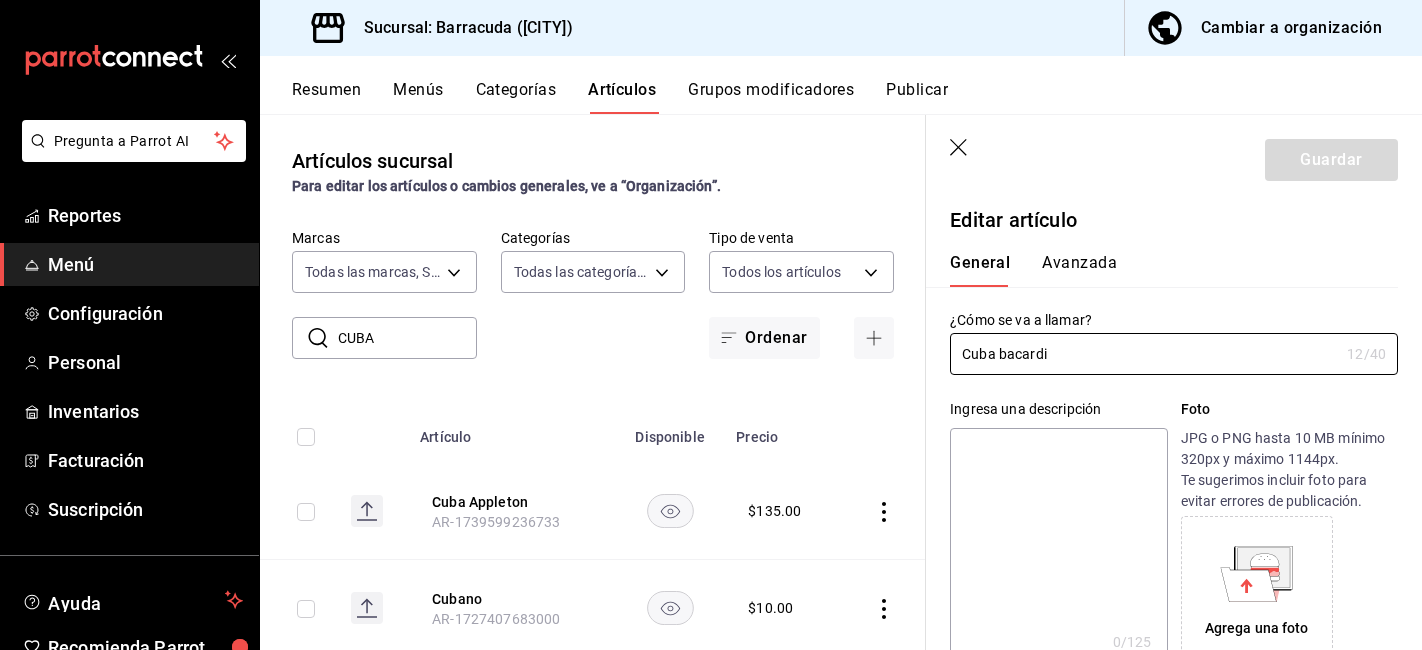 scroll, scrollTop: 0, scrollLeft: 0, axis: both 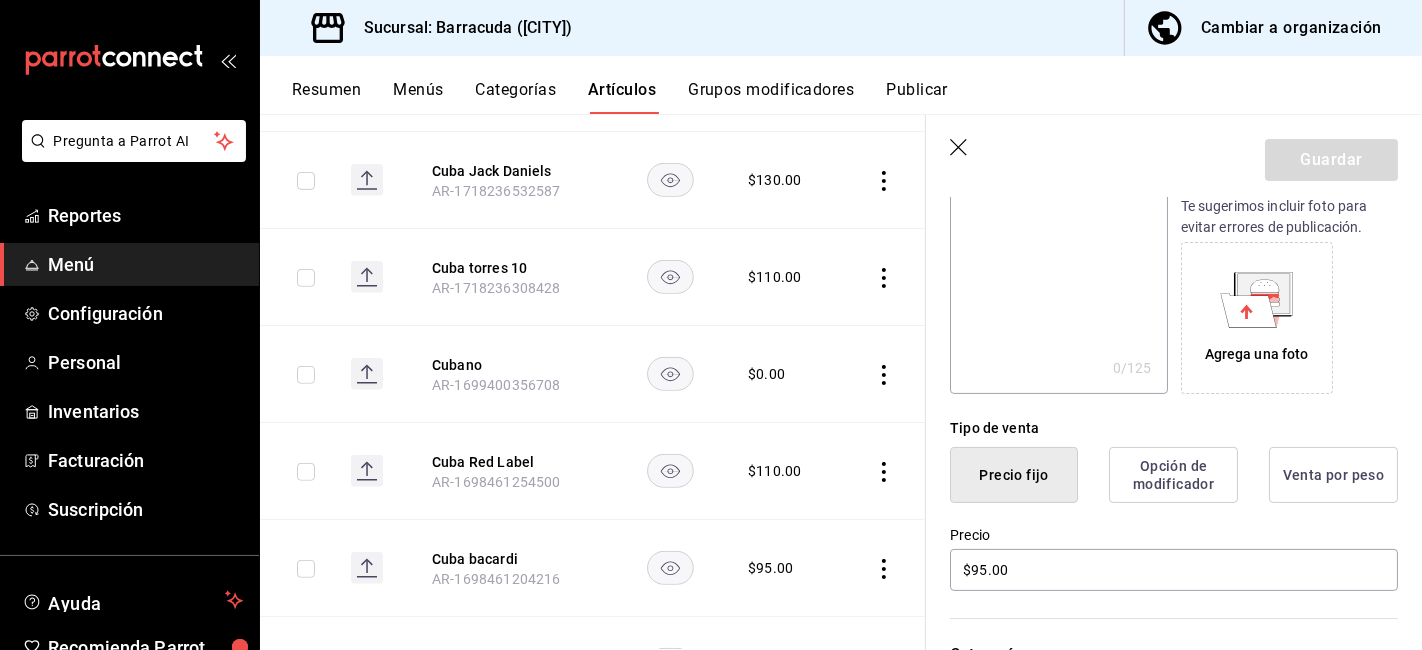 click 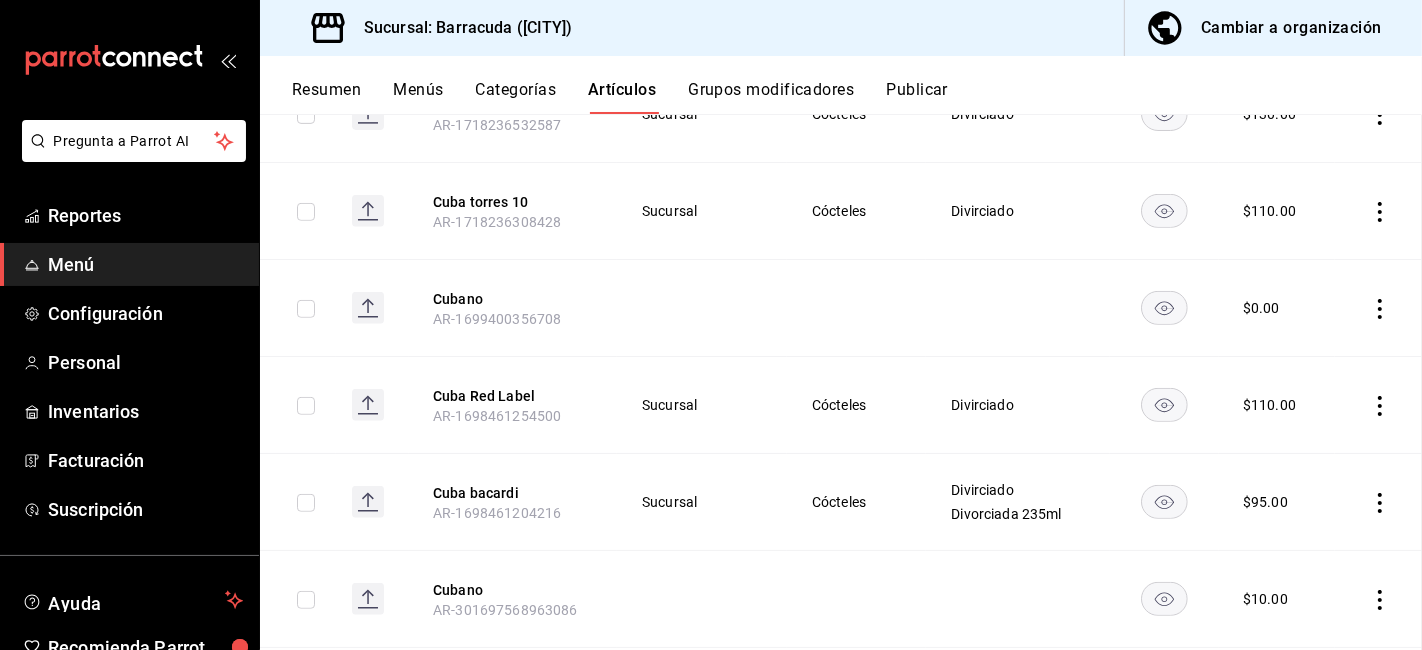 scroll, scrollTop: 659, scrollLeft: 0, axis: vertical 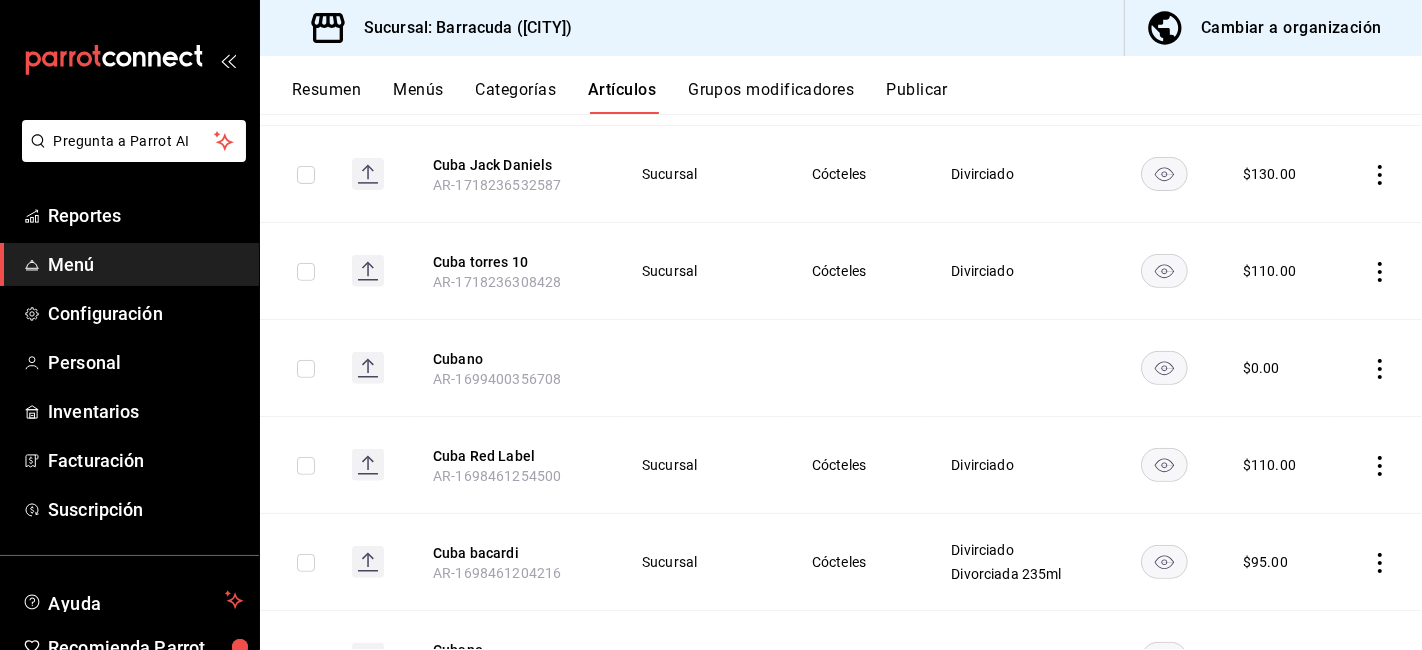 click on "Grupos modificadores" at bounding box center [771, 97] 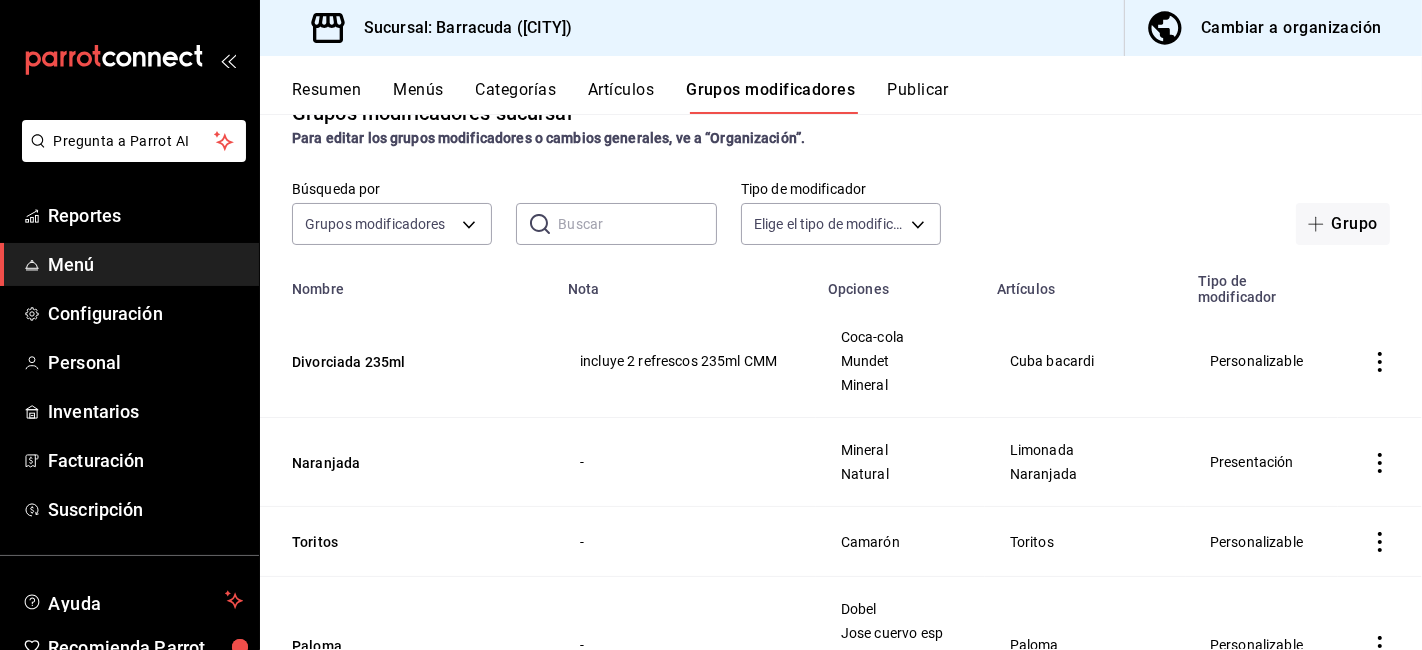 scroll, scrollTop: 50, scrollLeft: 0, axis: vertical 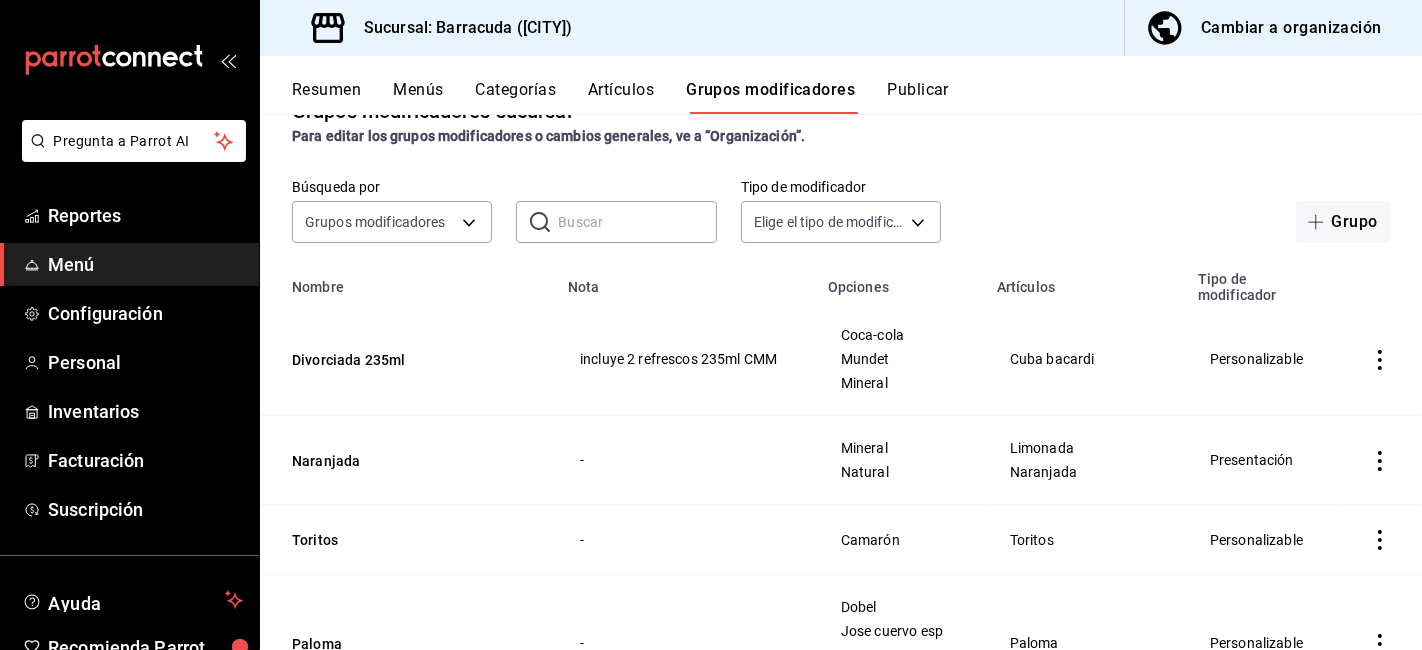 click 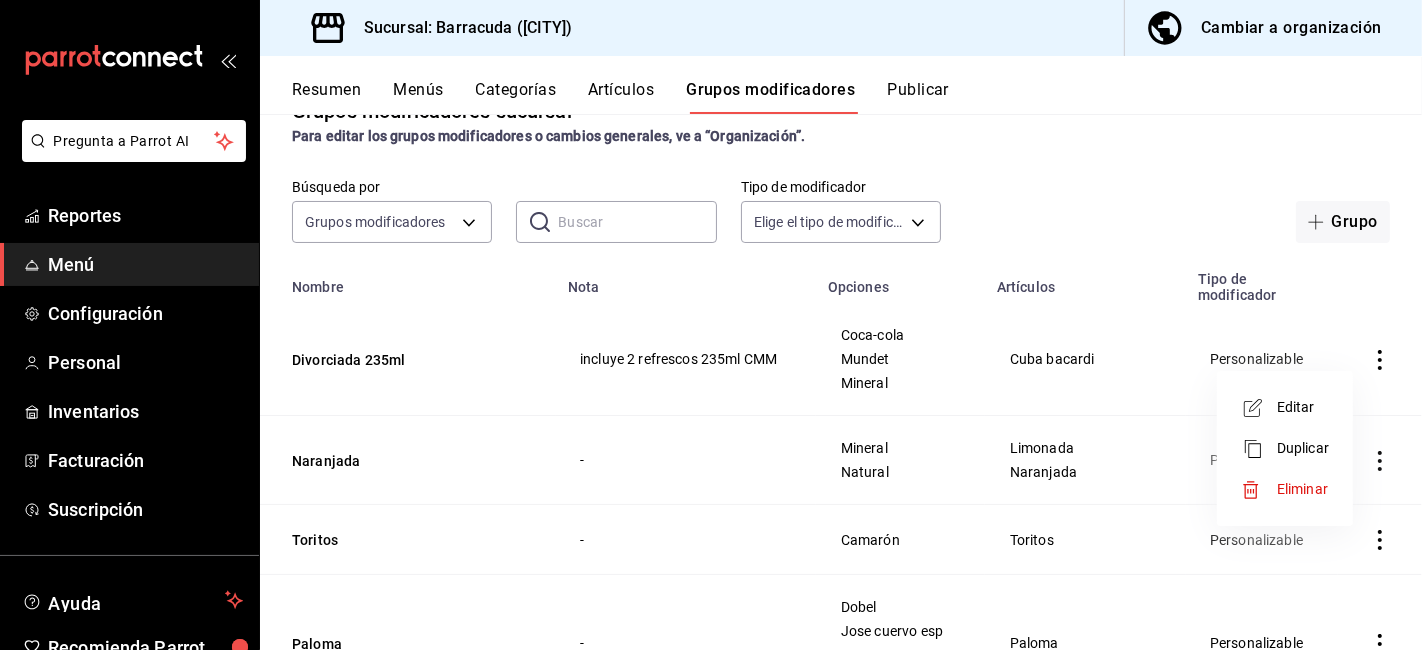 click on "Editar" at bounding box center (1303, 407) 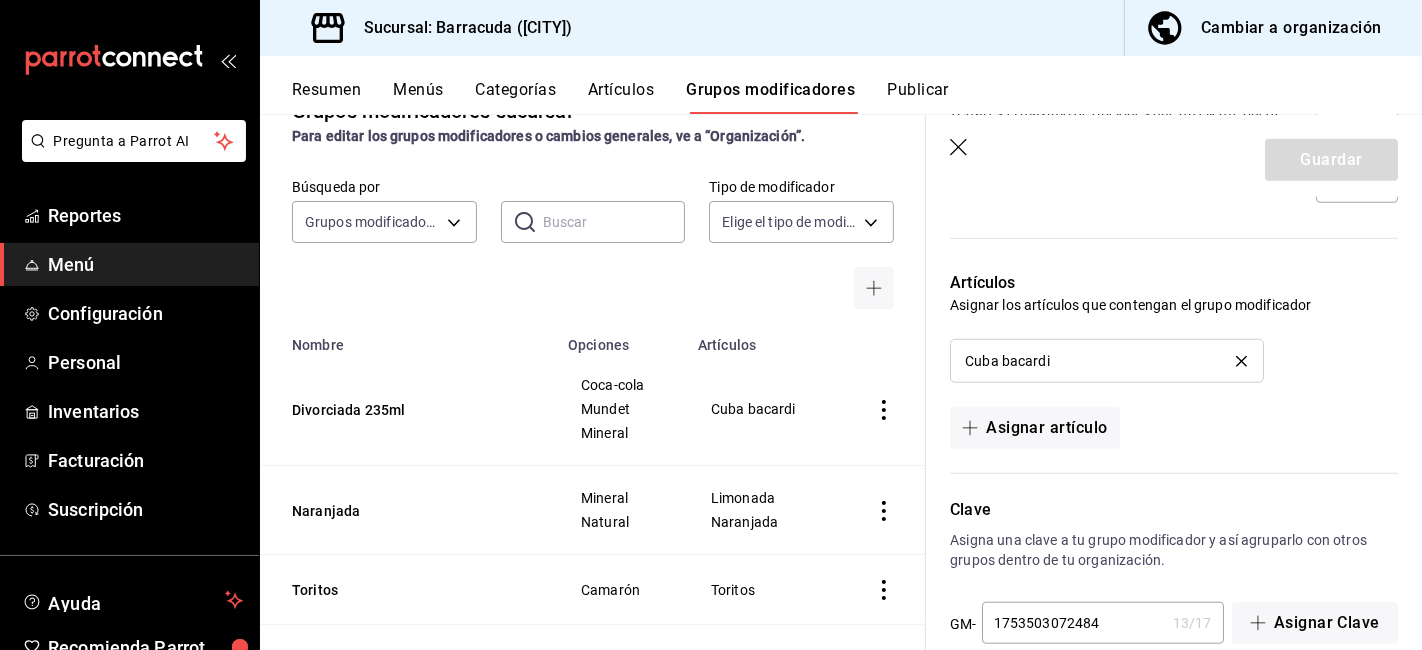 scroll, scrollTop: 1378, scrollLeft: 0, axis: vertical 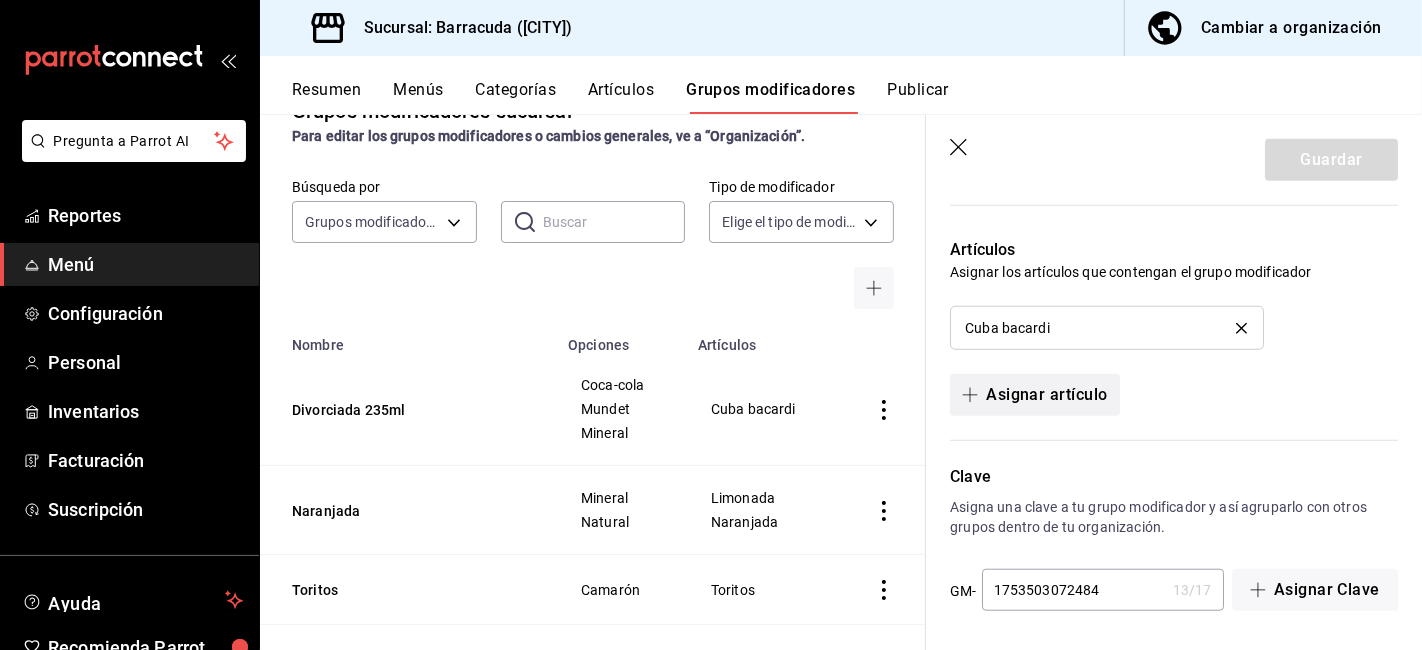 click on "Asignar artículo" at bounding box center (1034, 395) 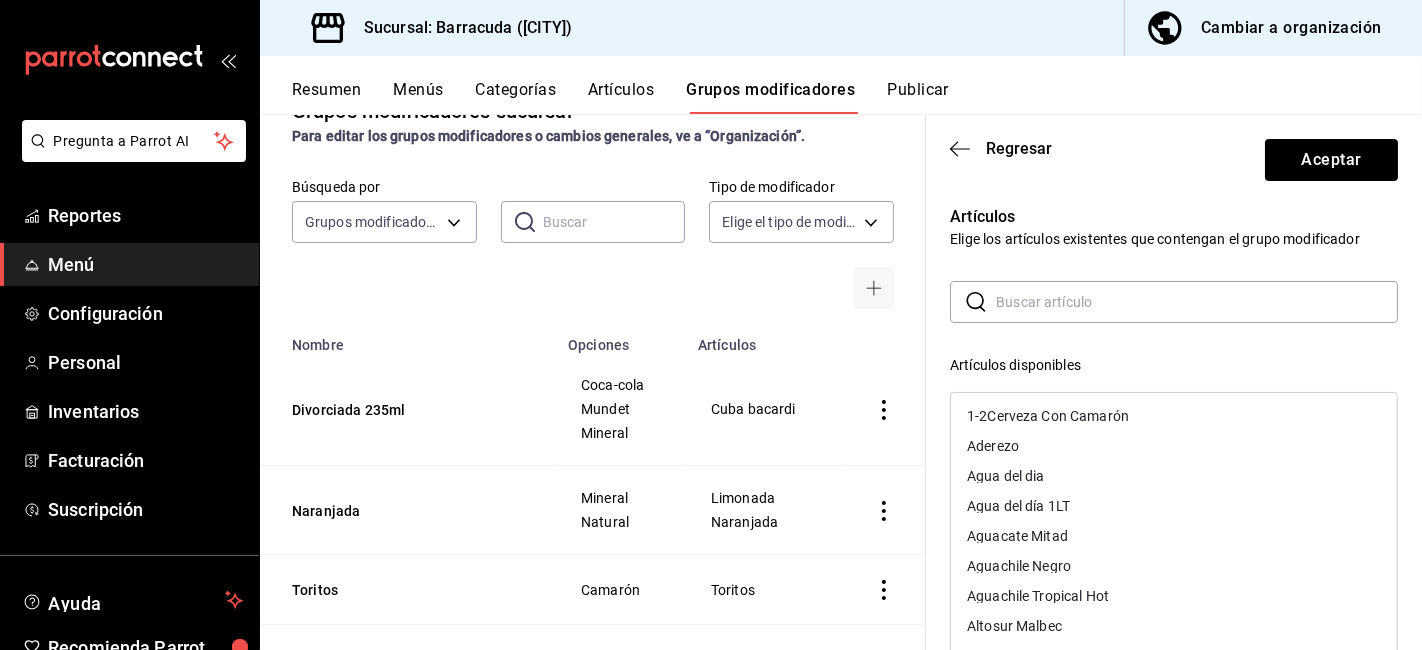 click at bounding box center [1197, 302] 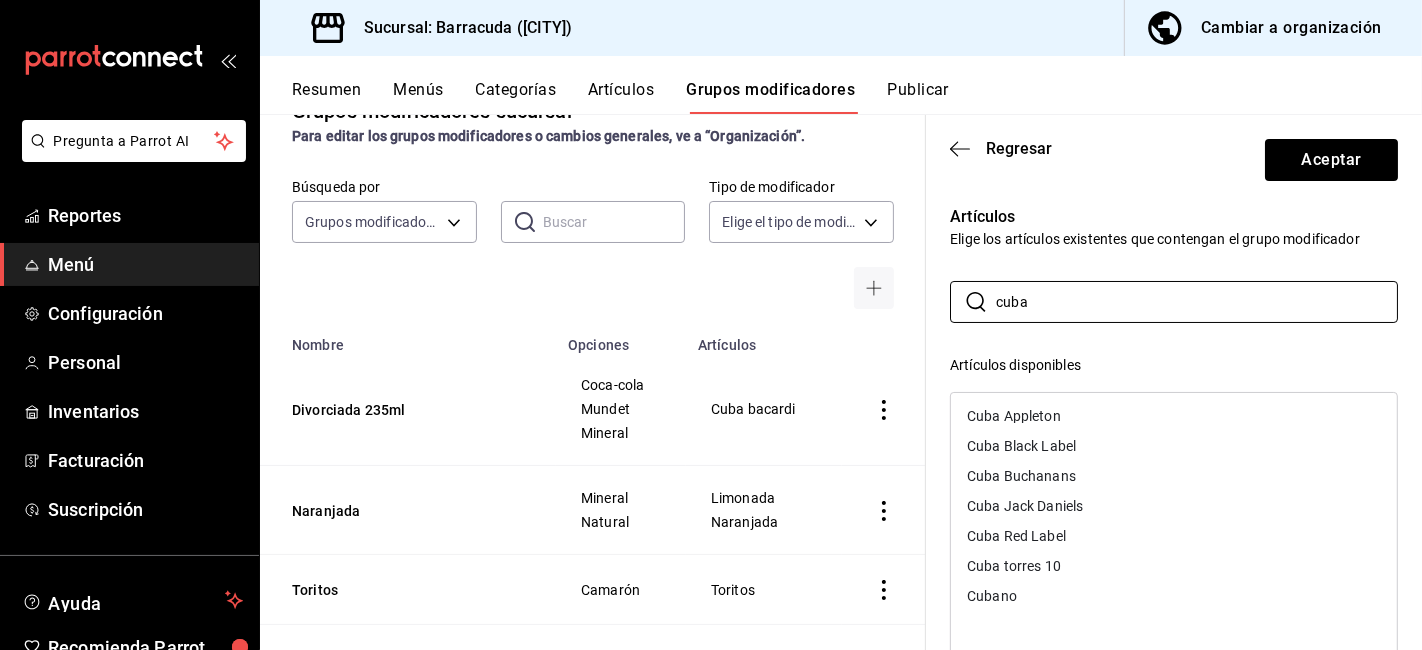 type on "cuba" 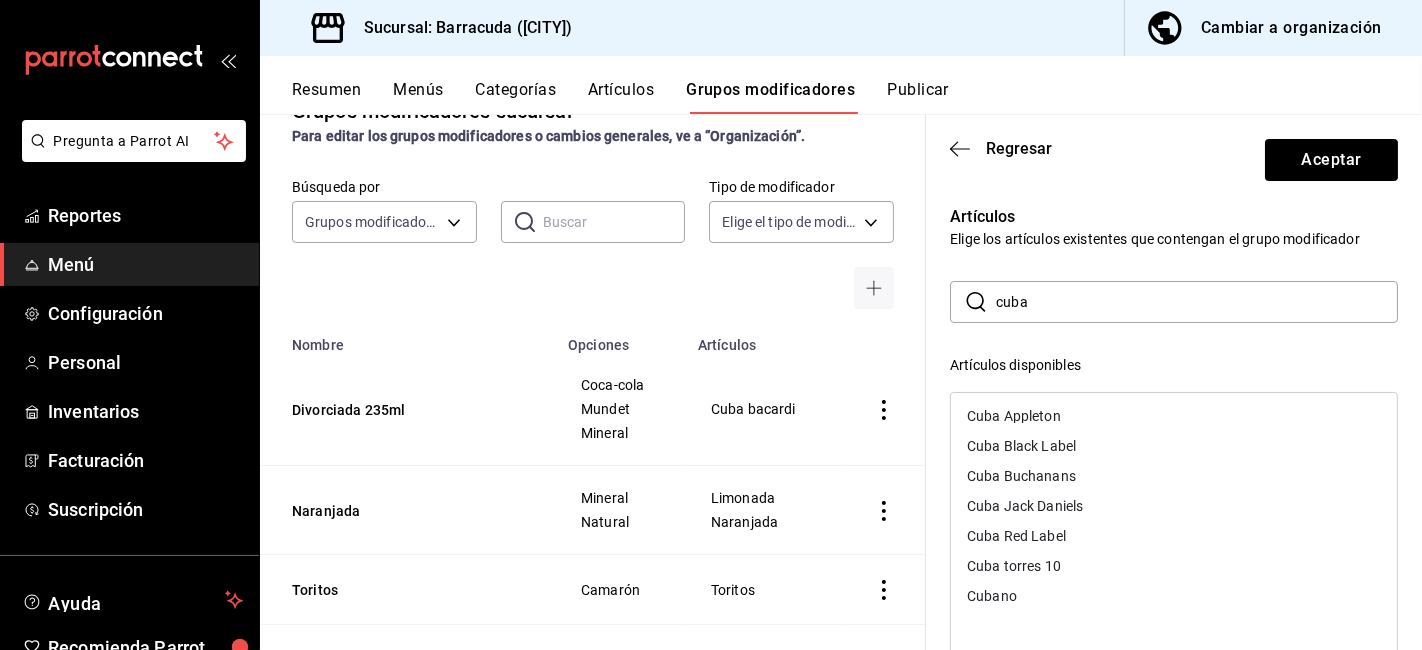click on "Cuba Appleton" at bounding box center (1014, 416) 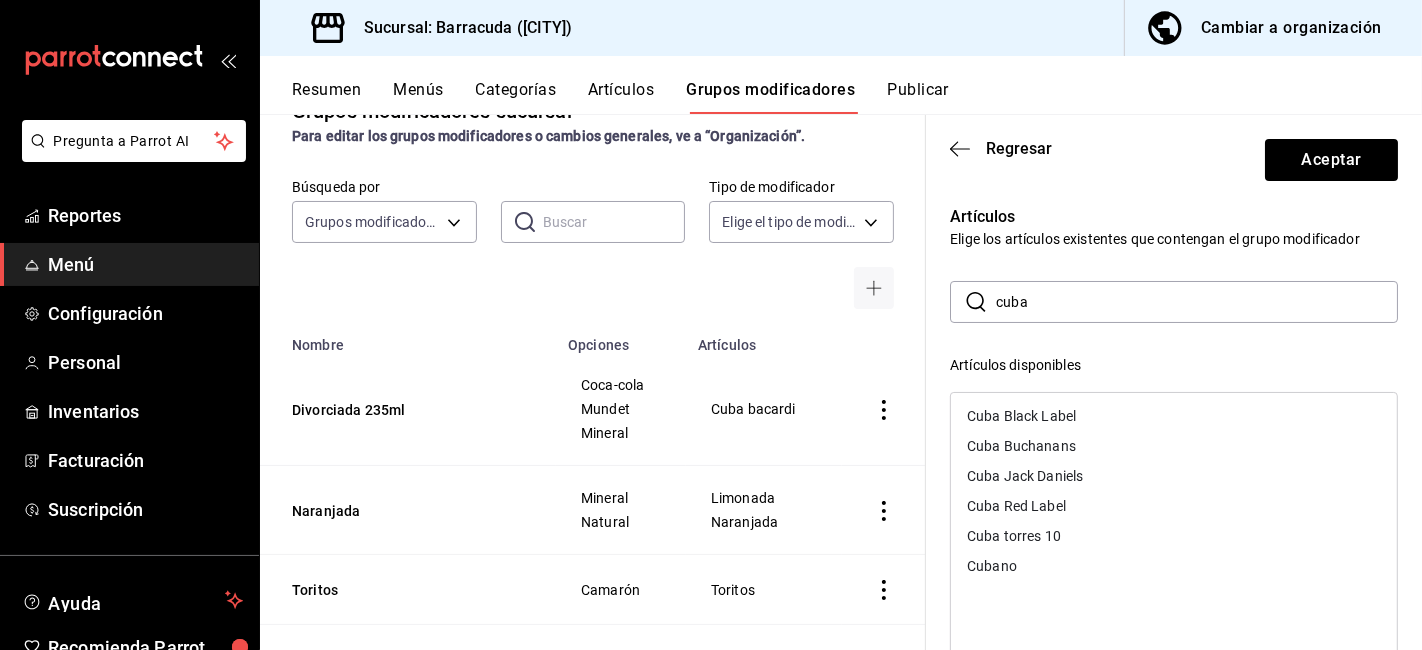 click on "Cuba Black Label" at bounding box center [1021, 416] 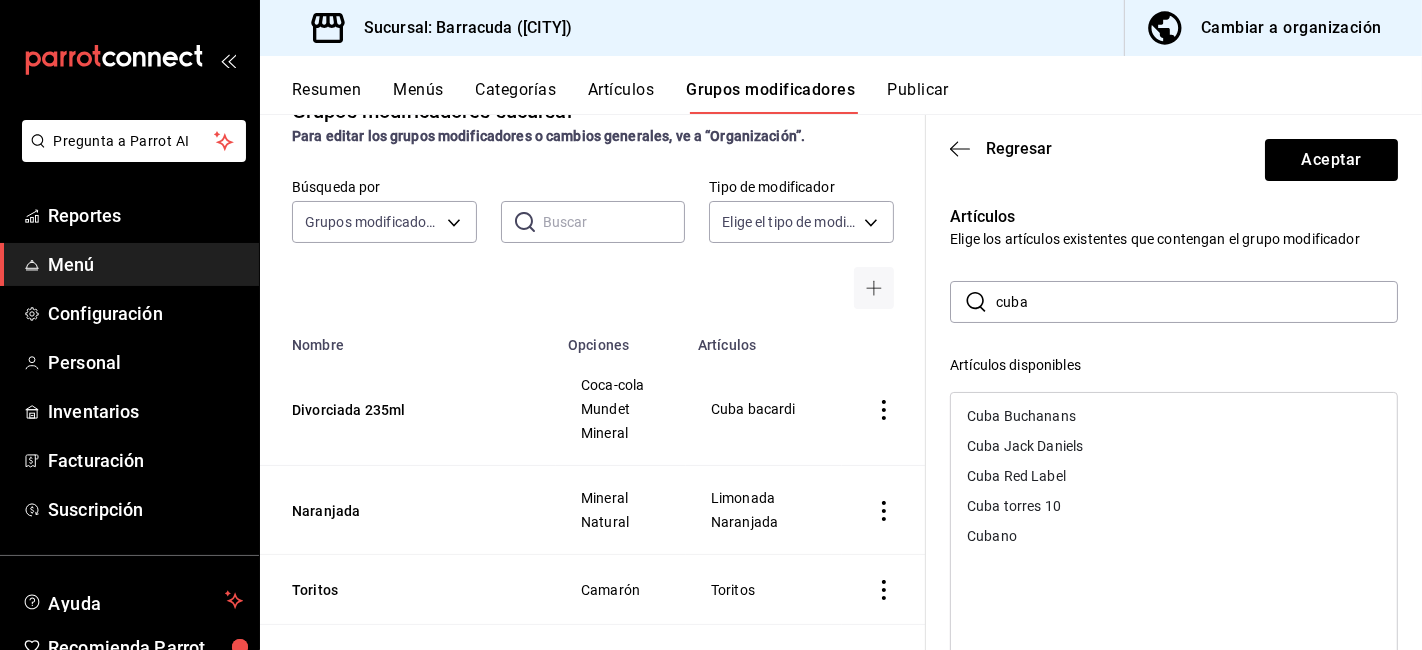 drag, startPoint x: 1048, startPoint y: 412, endPoint x: 1070, endPoint y: 400, distance: 25.059929 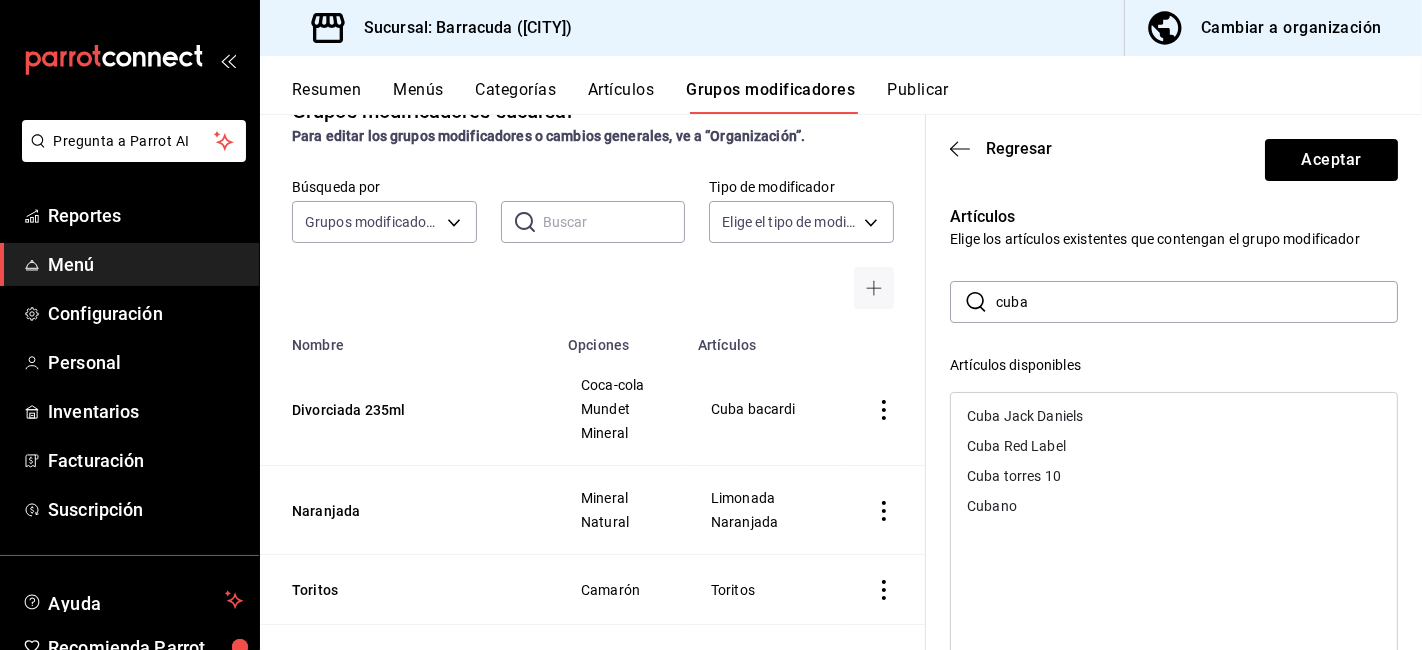 click on "Cuba Jack Daniels" at bounding box center [1174, 416] 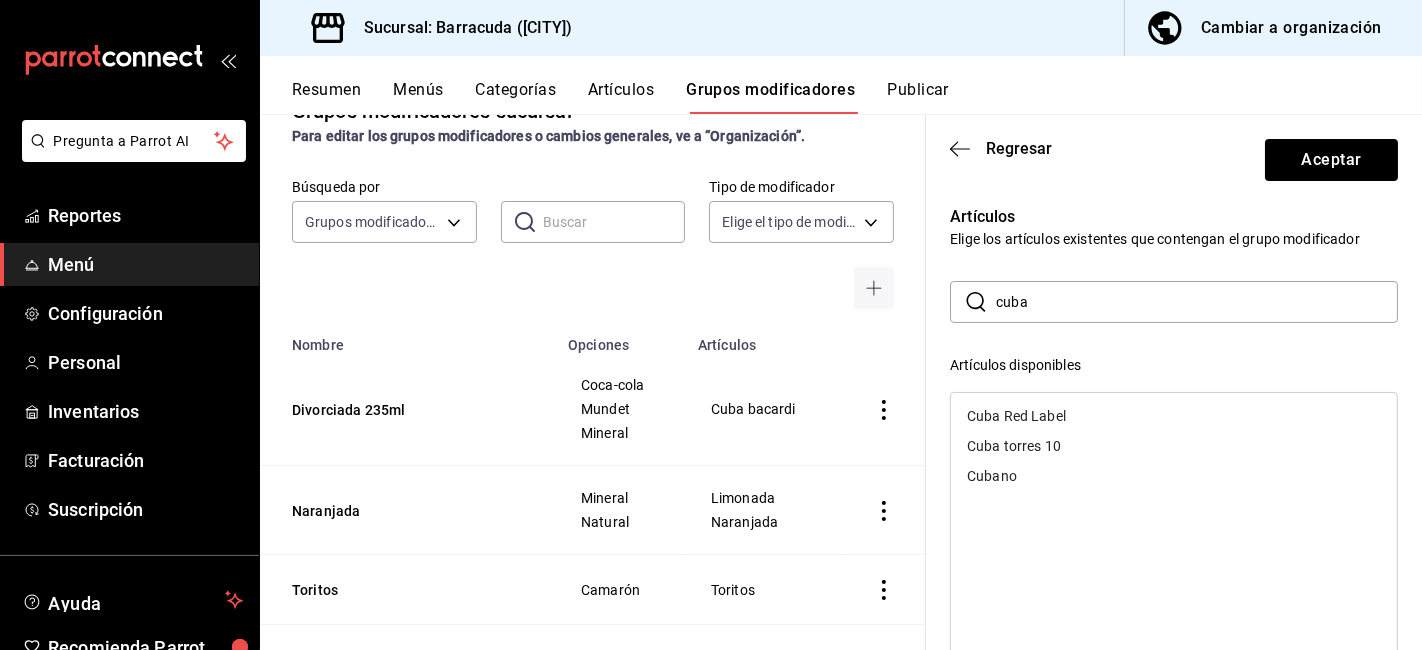 click on "Cuba Red Label" at bounding box center (1174, 416) 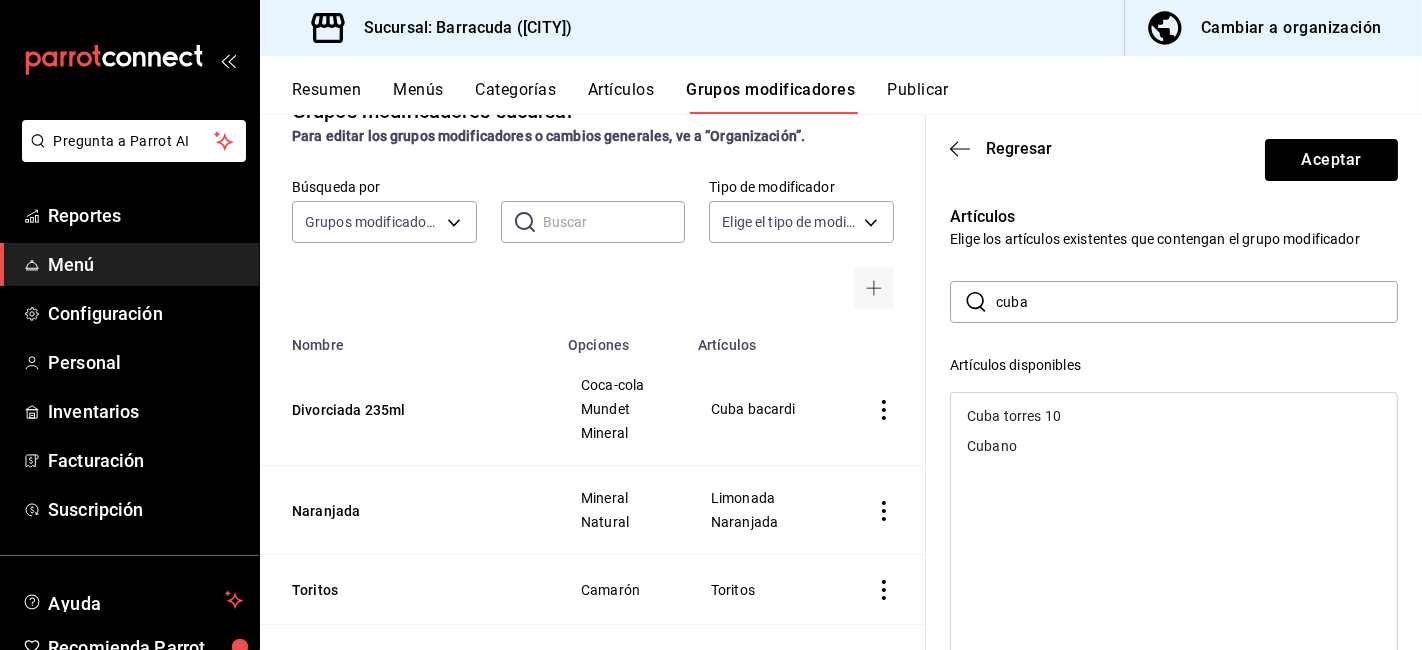 click on "Cuba torres 10" at bounding box center [1174, 416] 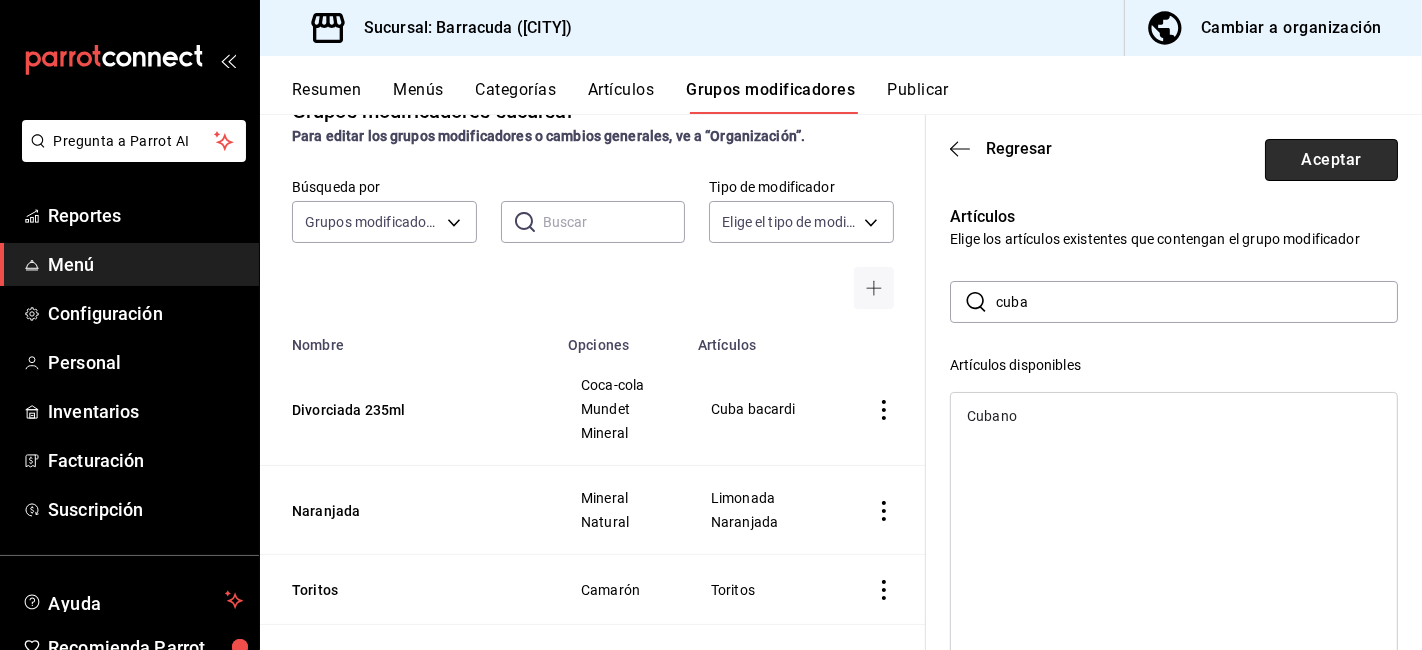 click on "Aceptar" at bounding box center (1331, 160) 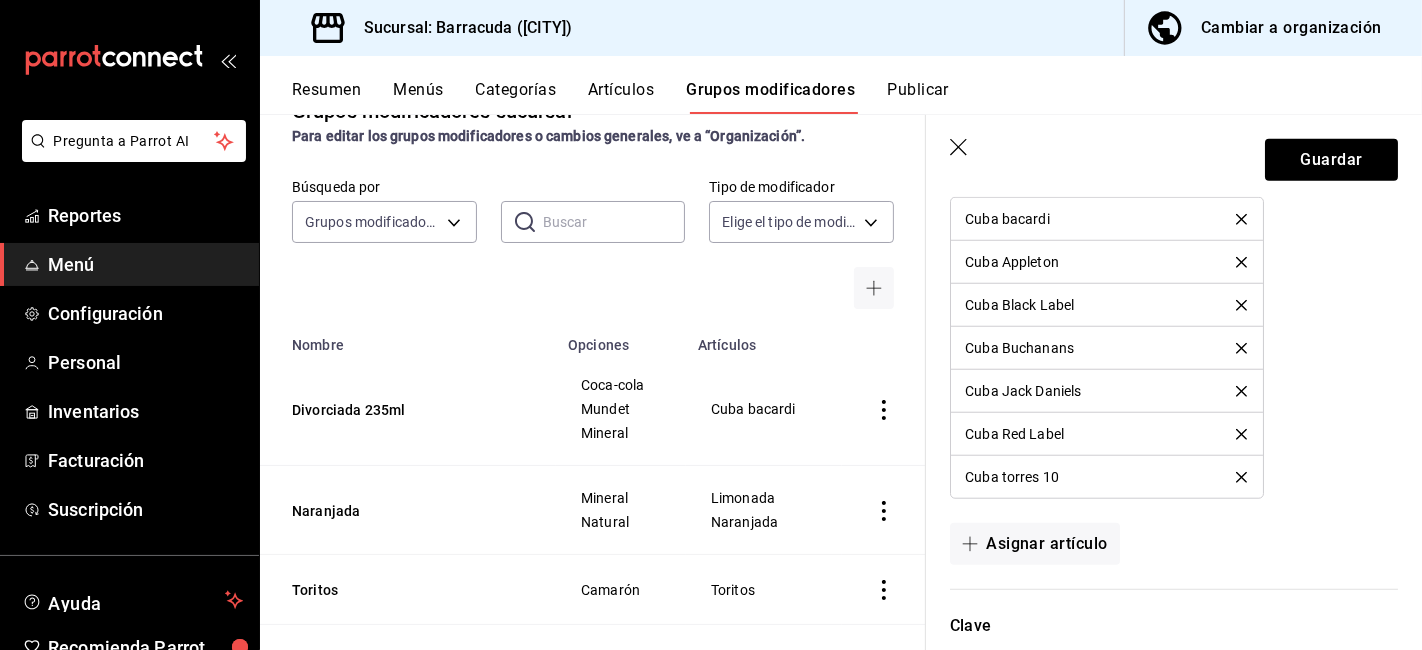 scroll, scrollTop: 1634, scrollLeft: 0, axis: vertical 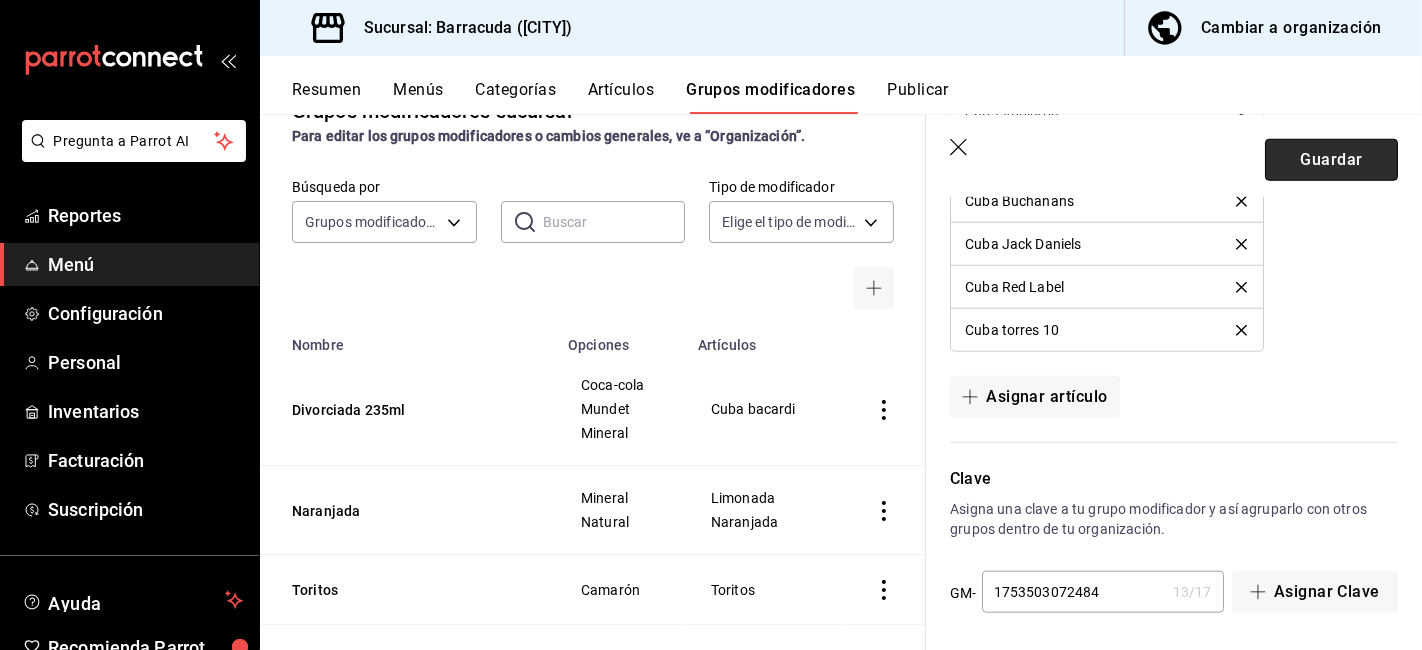 click on "Guardar" at bounding box center (1331, 160) 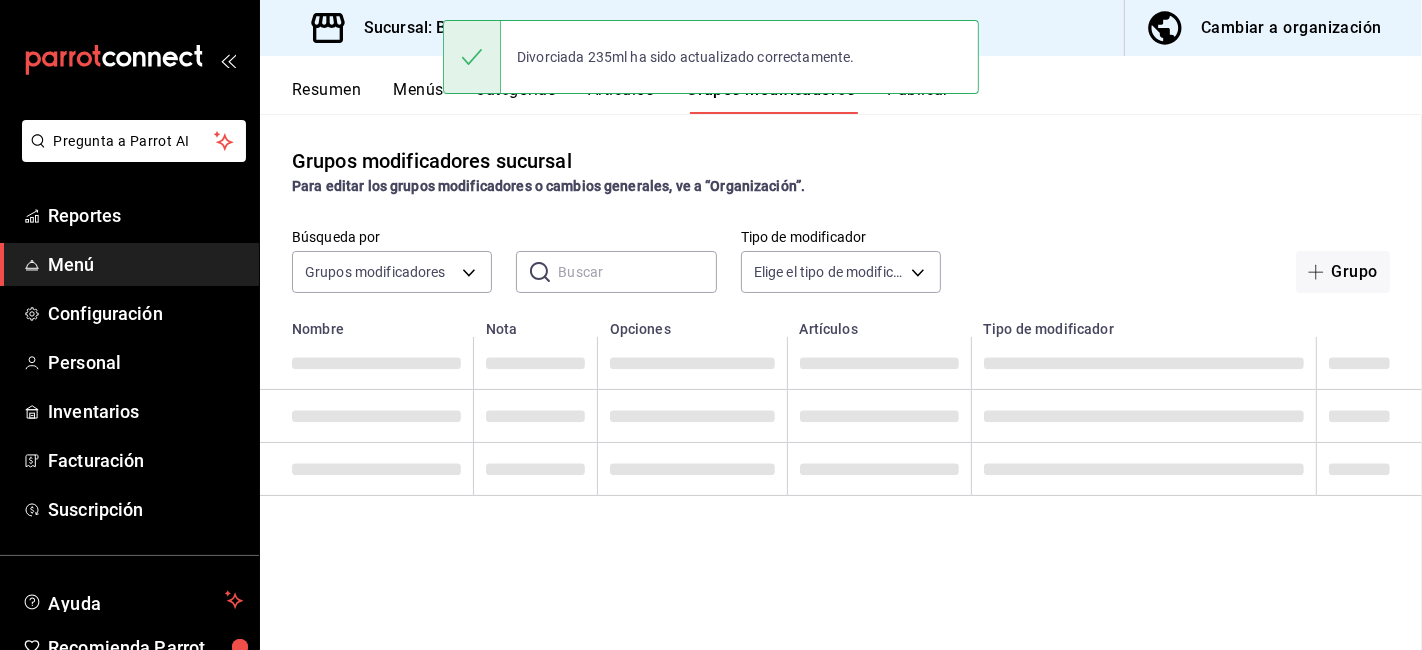 scroll, scrollTop: 0, scrollLeft: 0, axis: both 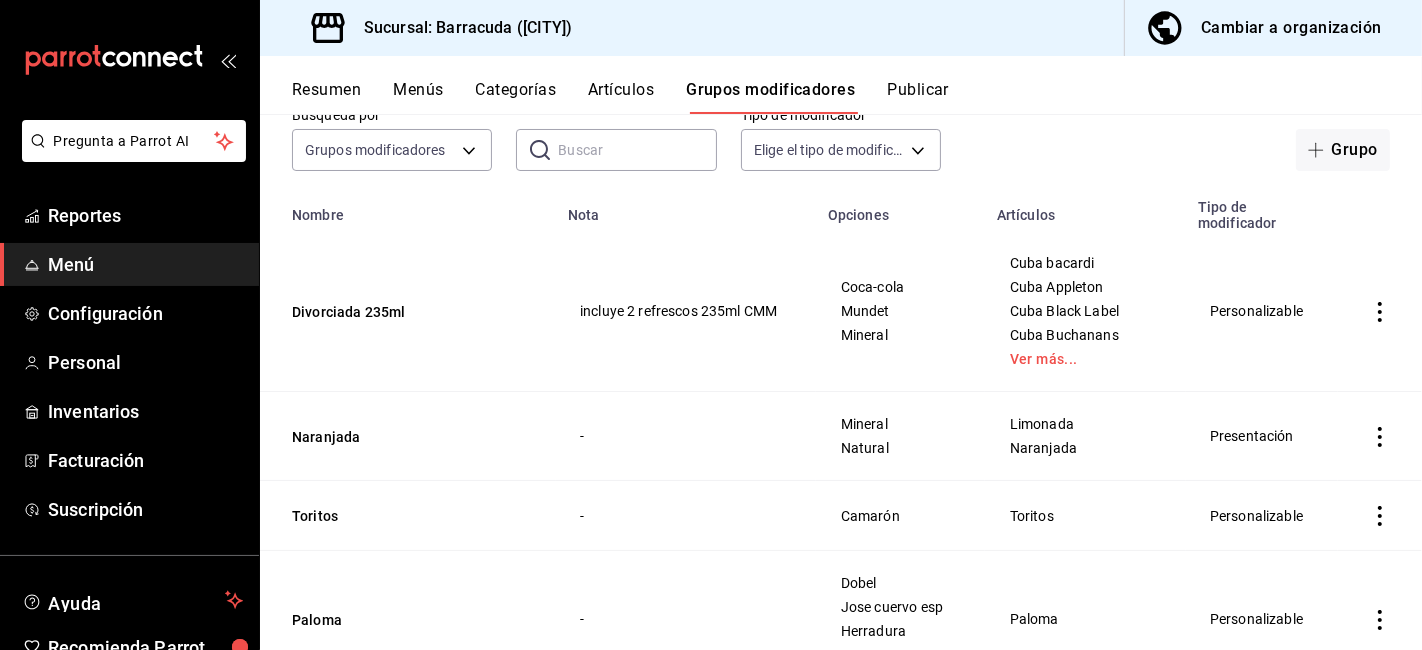 click on "Cambiar a organización" at bounding box center [1265, 28] 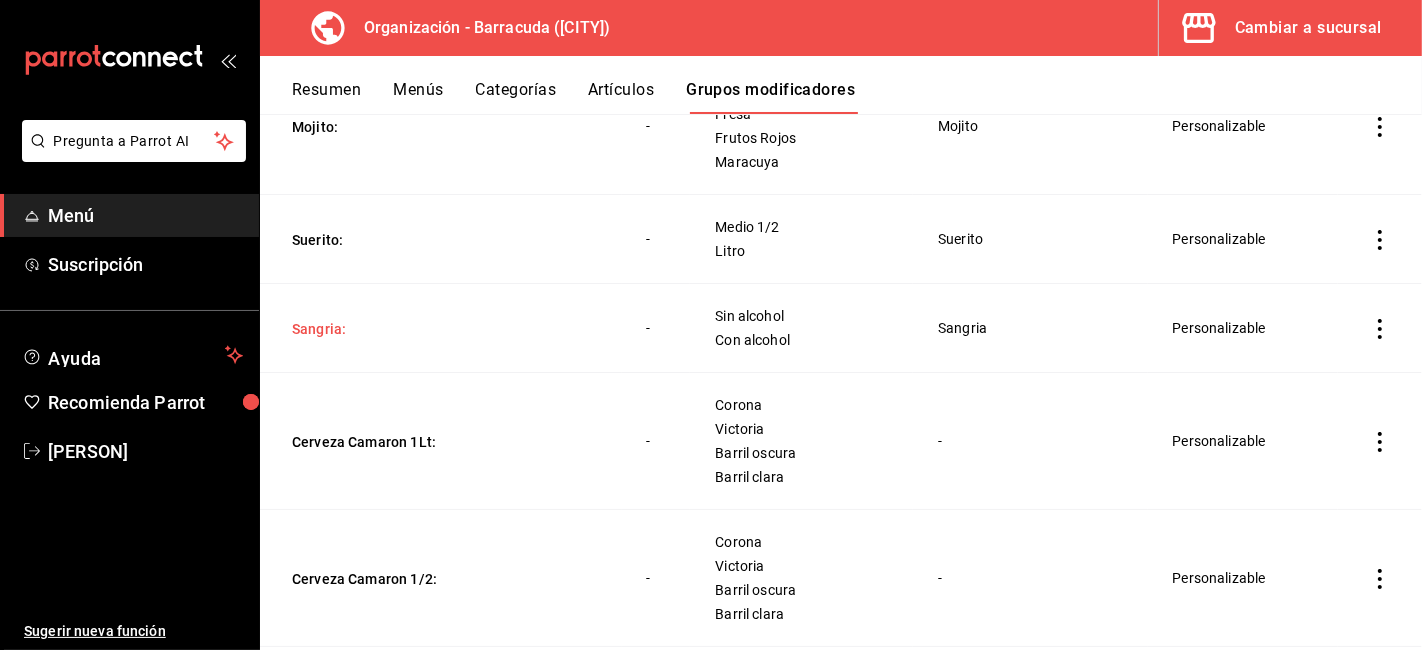 scroll, scrollTop: 777, scrollLeft: 0, axis: vertical 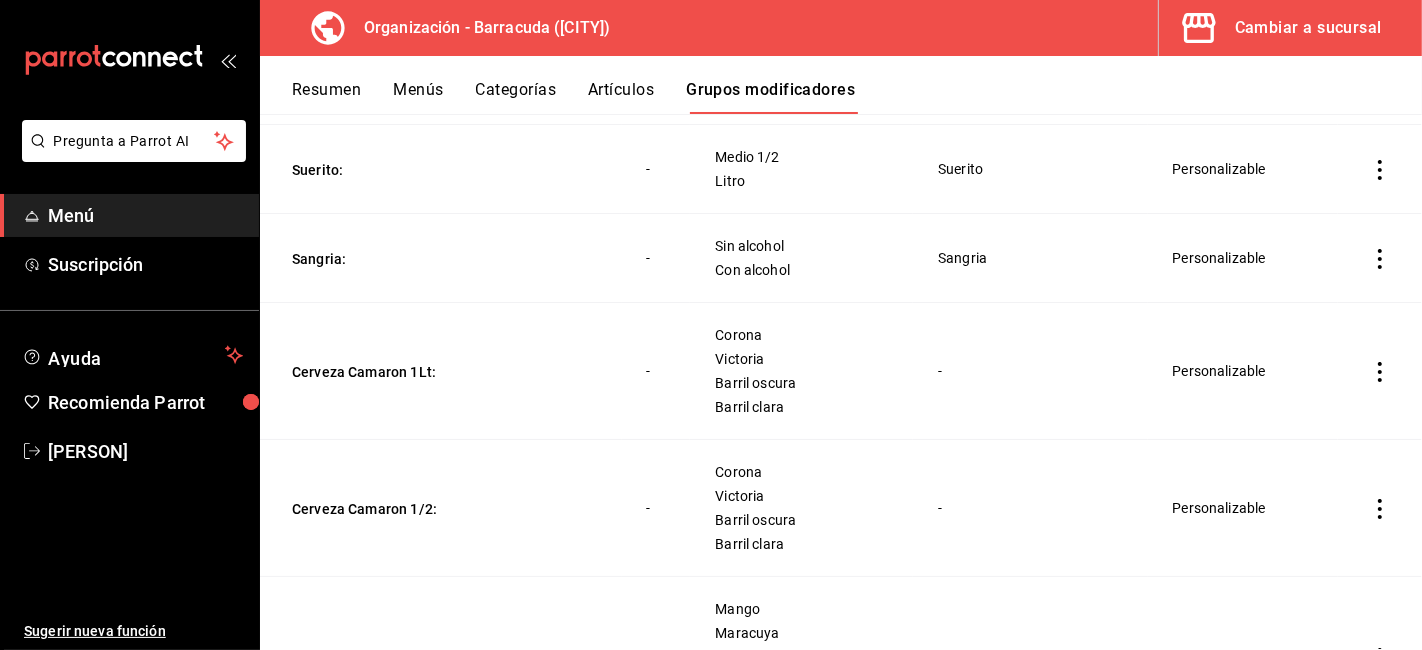 click on "-" at bounding box center [656, 258] 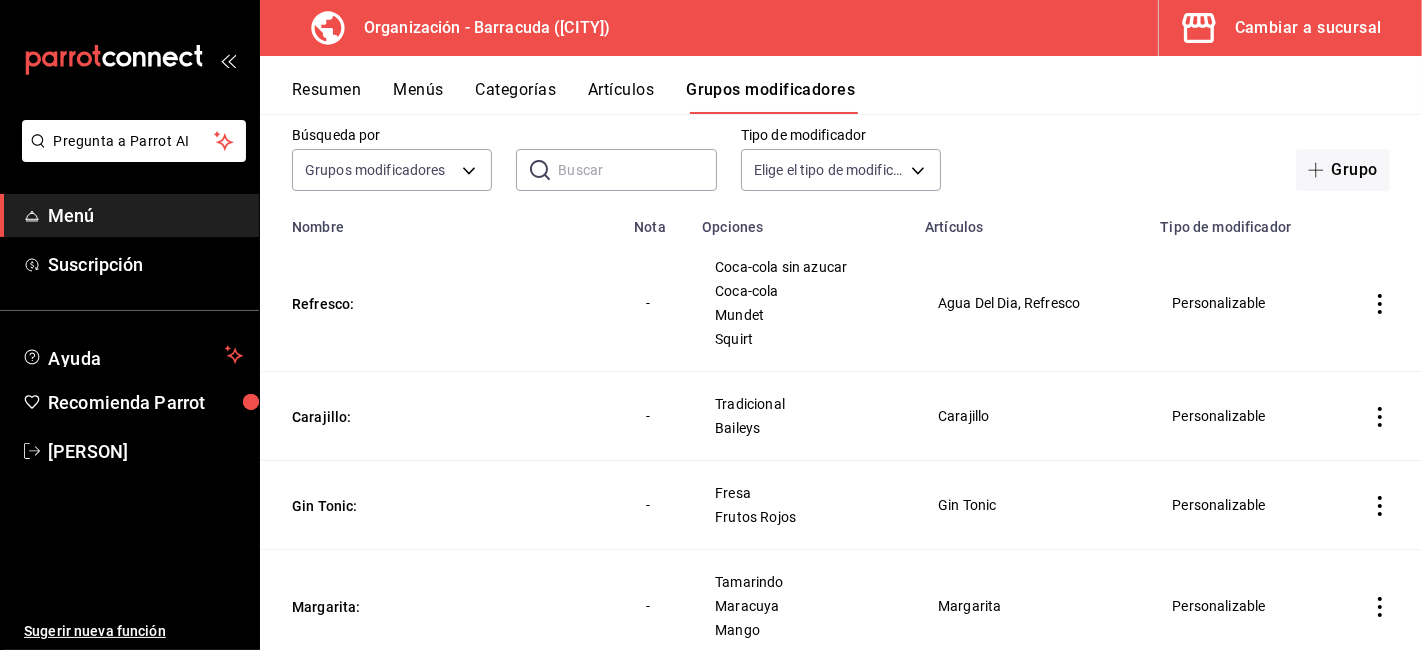 scroll, scrollTop: 106, scrollLeft: 0, axis: vertical 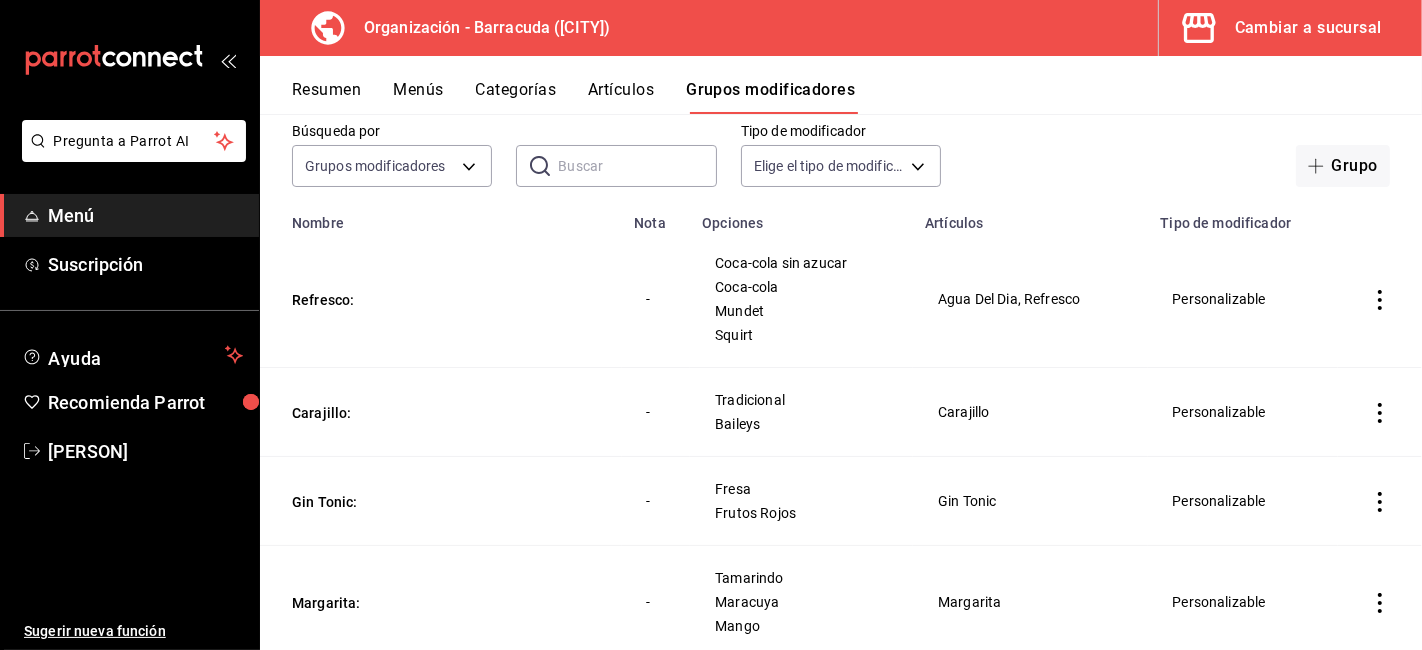 click on "-" at bounding box center [656, 299] 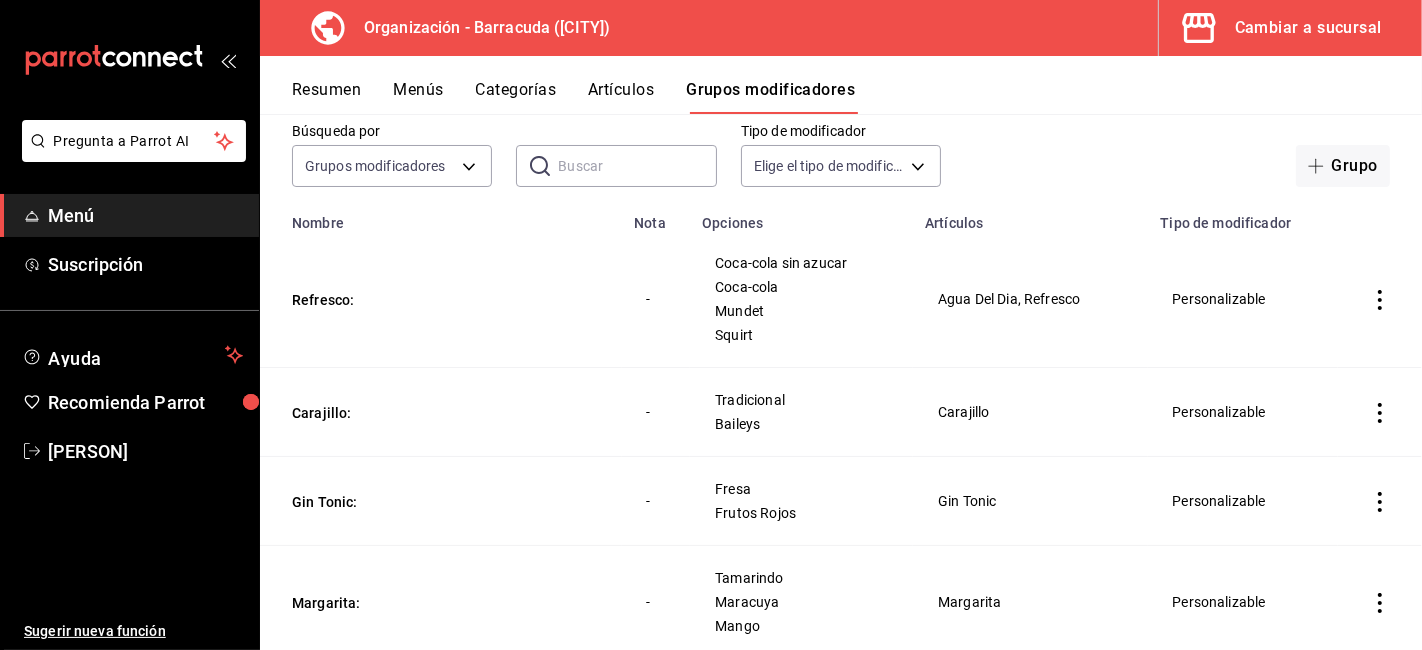 click at bounding box center [637, 166] 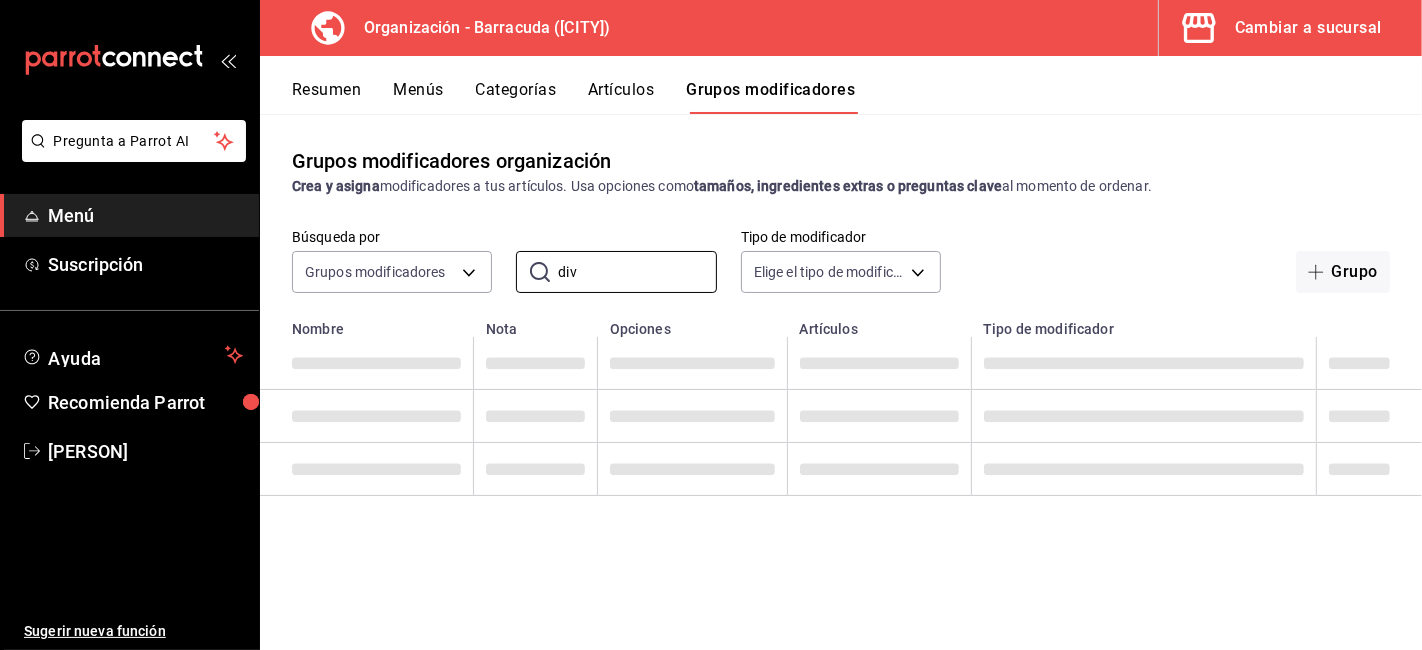 scroll, scrollTop: 0, scrollLeft: 0, axis: both 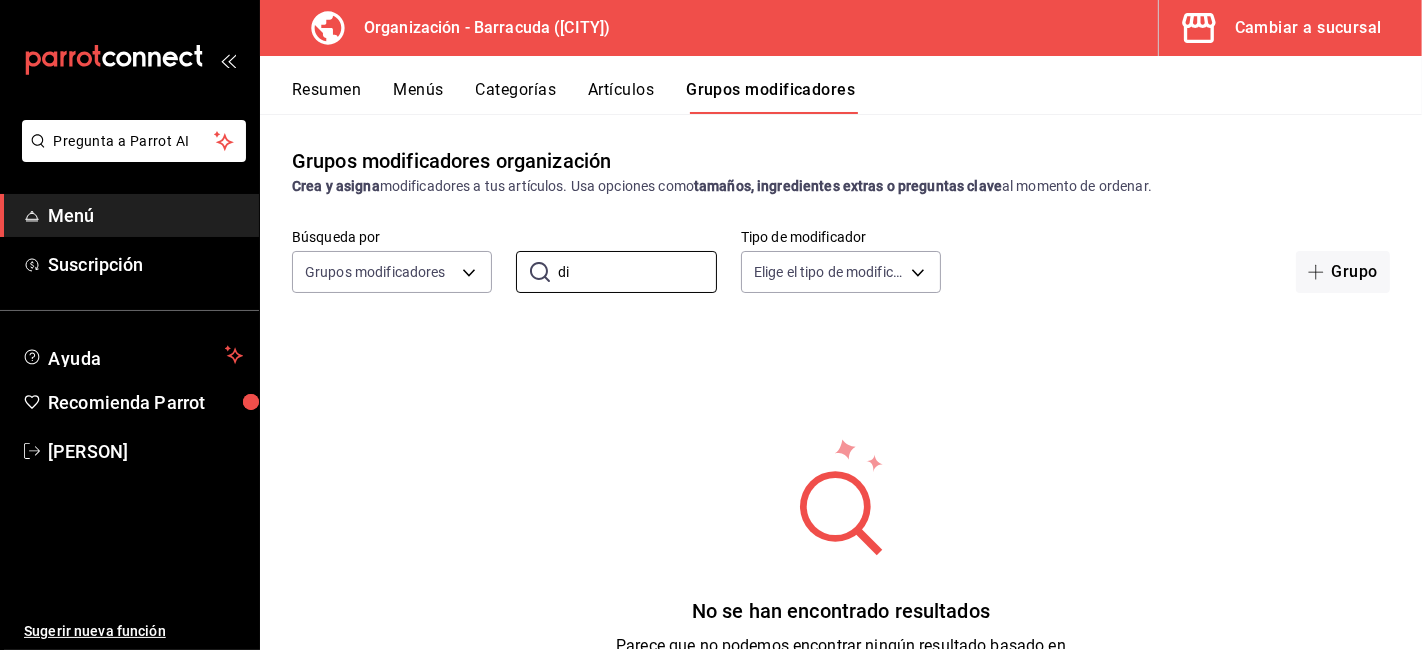 type on "d" 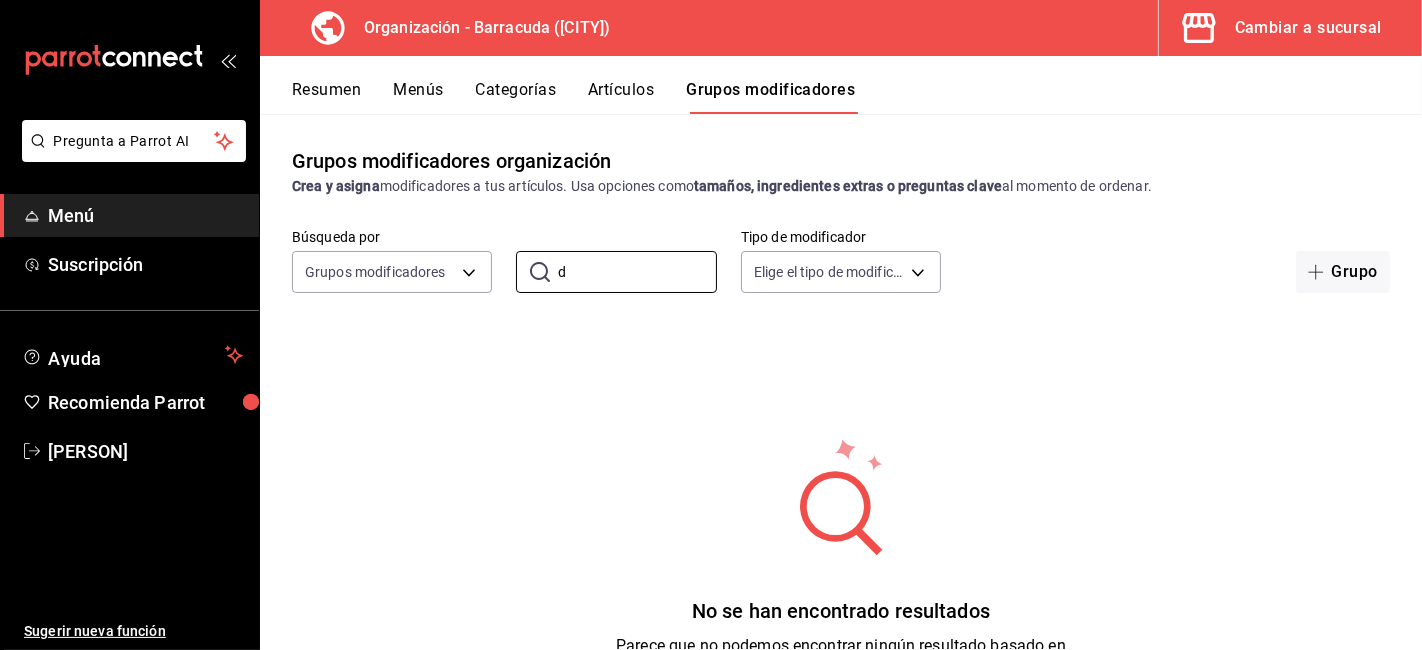 type 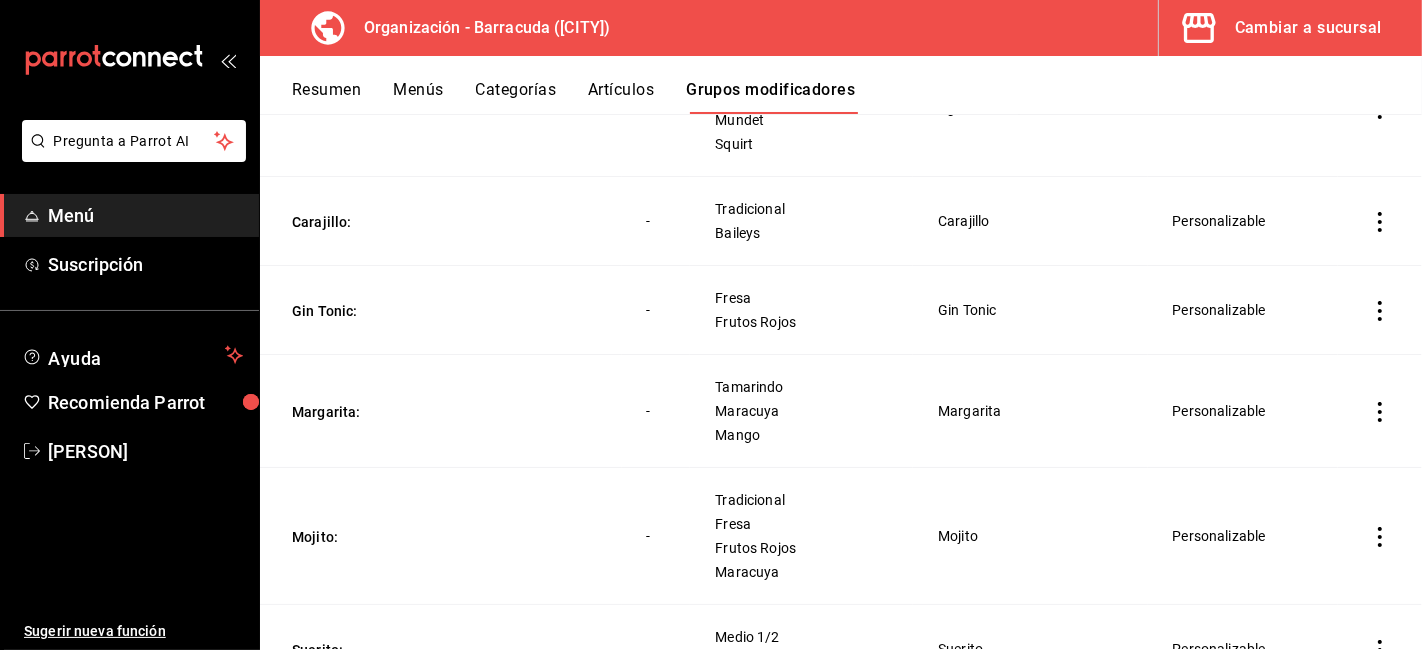 scroll, scrollTop: 333, scrollLeft: 0, axis: vertical 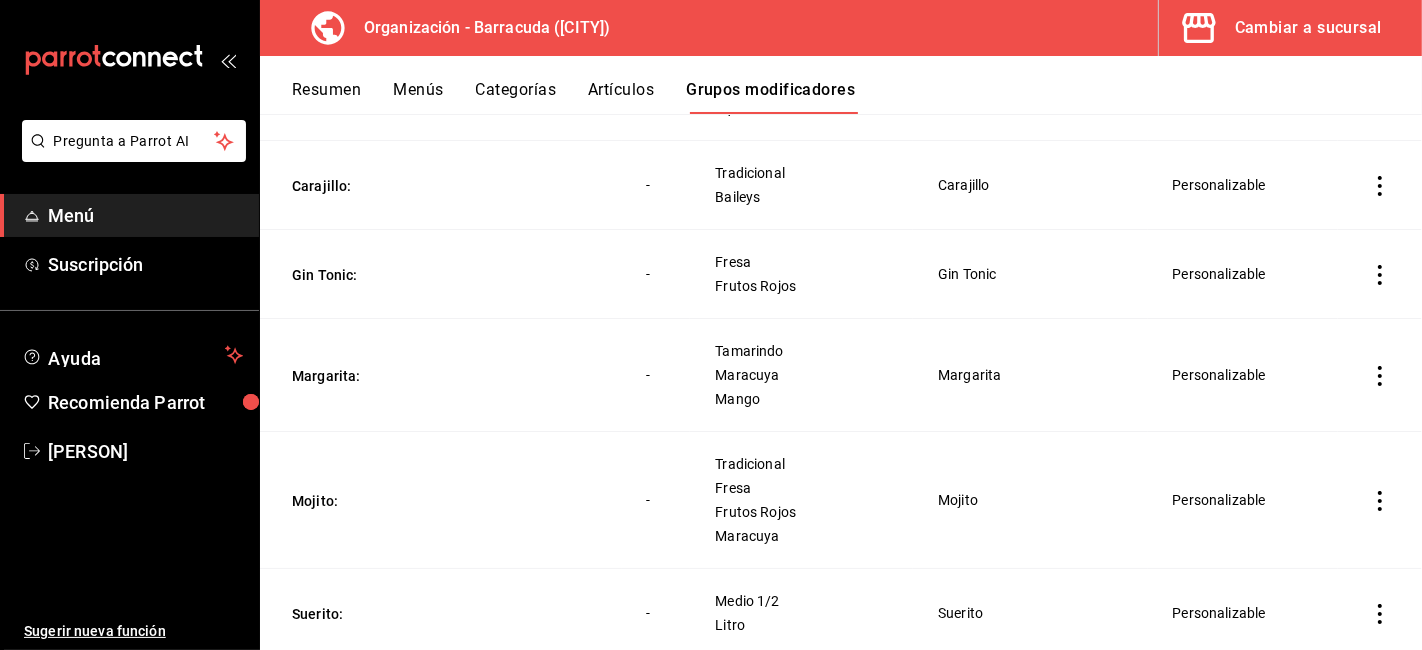 click on "Artículos" at bounding box center (621, 97) 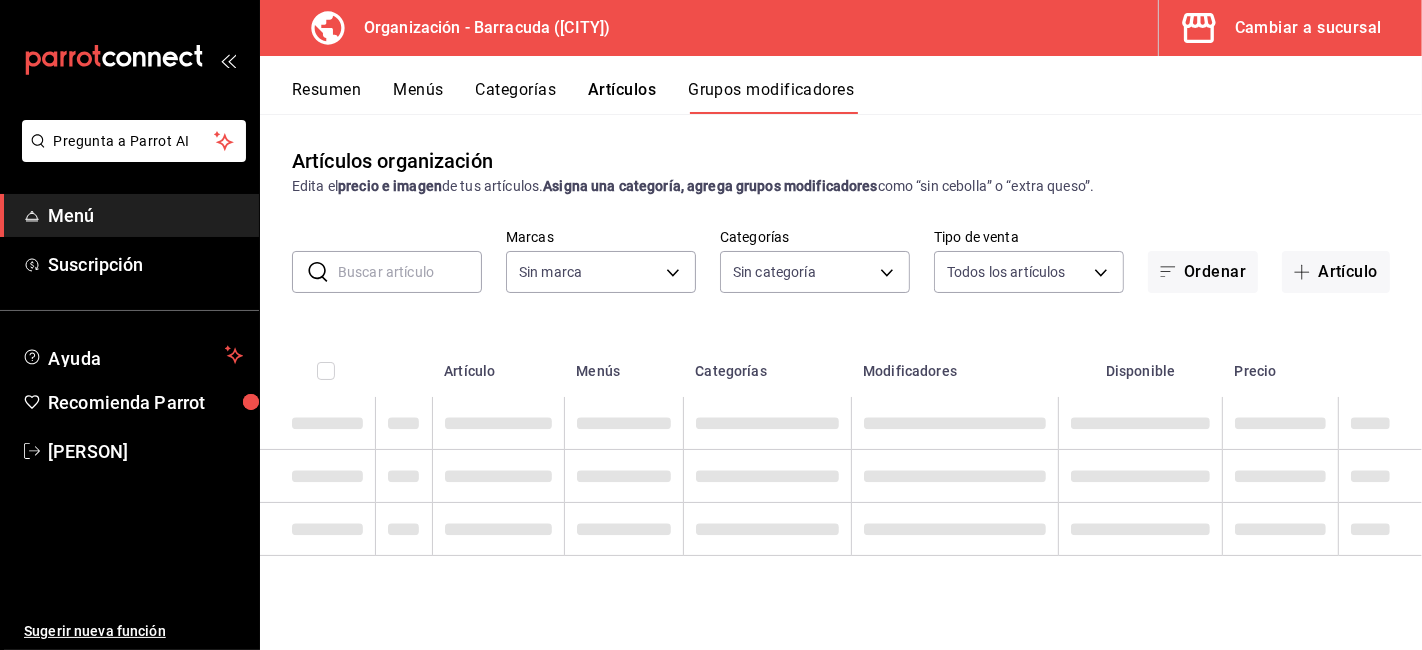 type on "dc46b136-1e4a-40da-9268-cf8a4303b341" 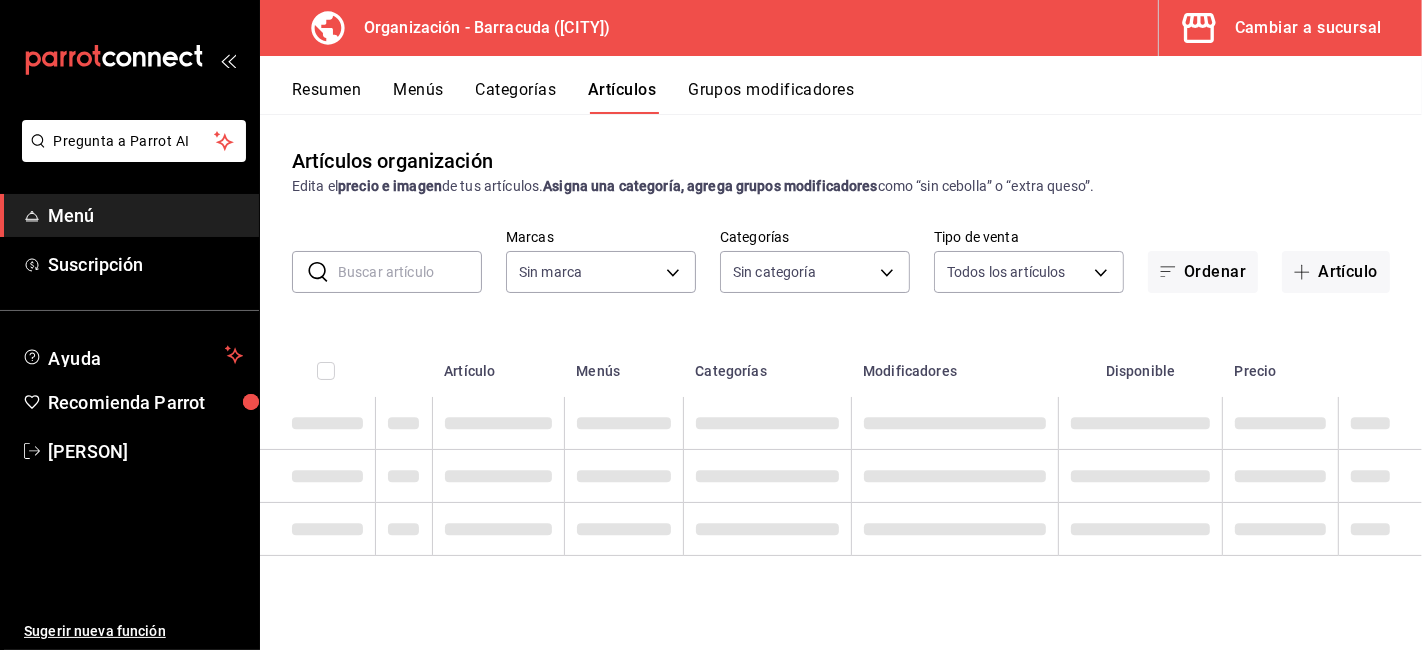 type on "dc46b136-1e4a-40da-9268-cf8a4303b341" 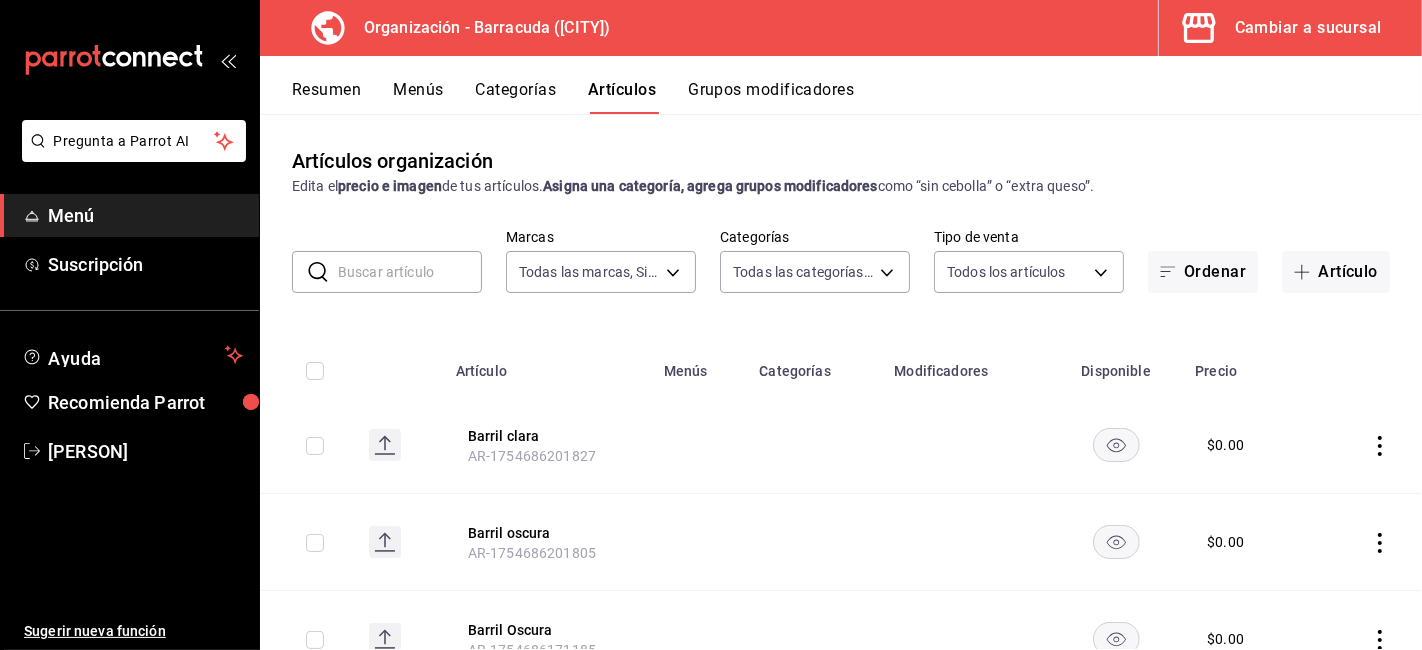 type on "798aa4bf-c485-4197-89c7-3956396349d9,82b5f8d0-8388-4f35-82f7-a7ab3c64b13d" 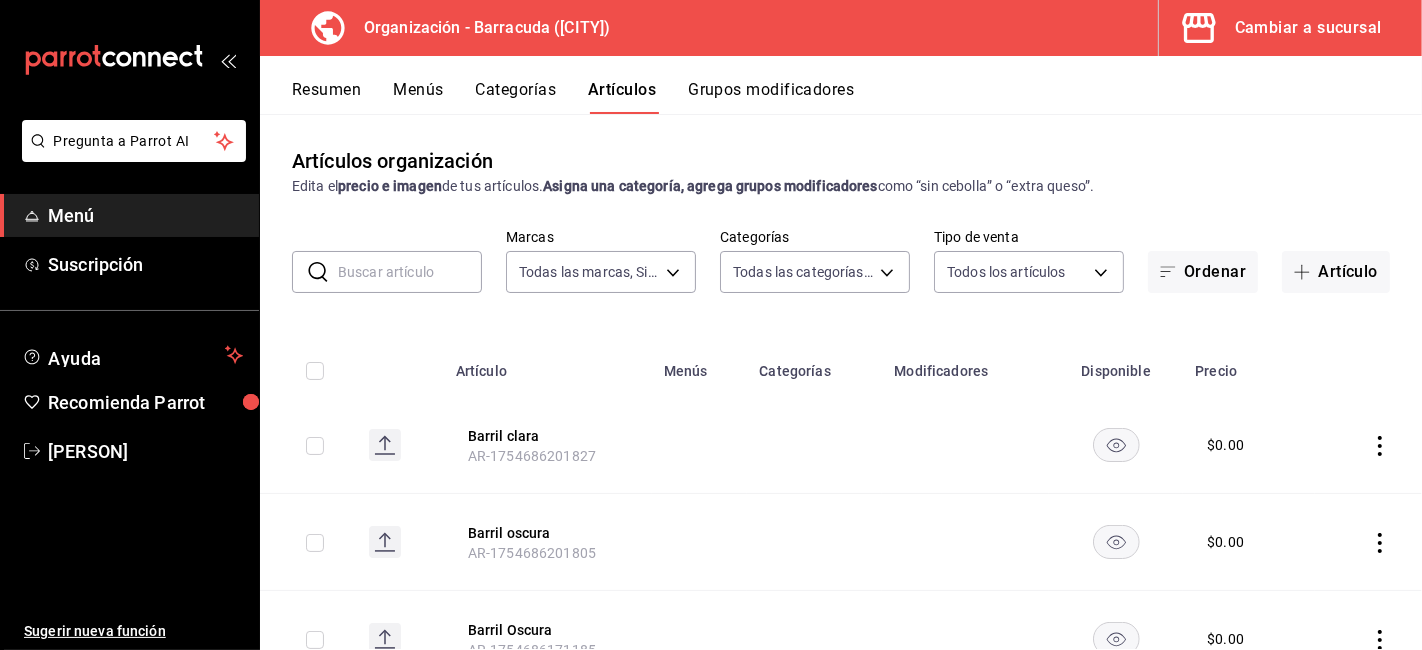 click on "Grupos modificadores" at bounding box center (771, 97) 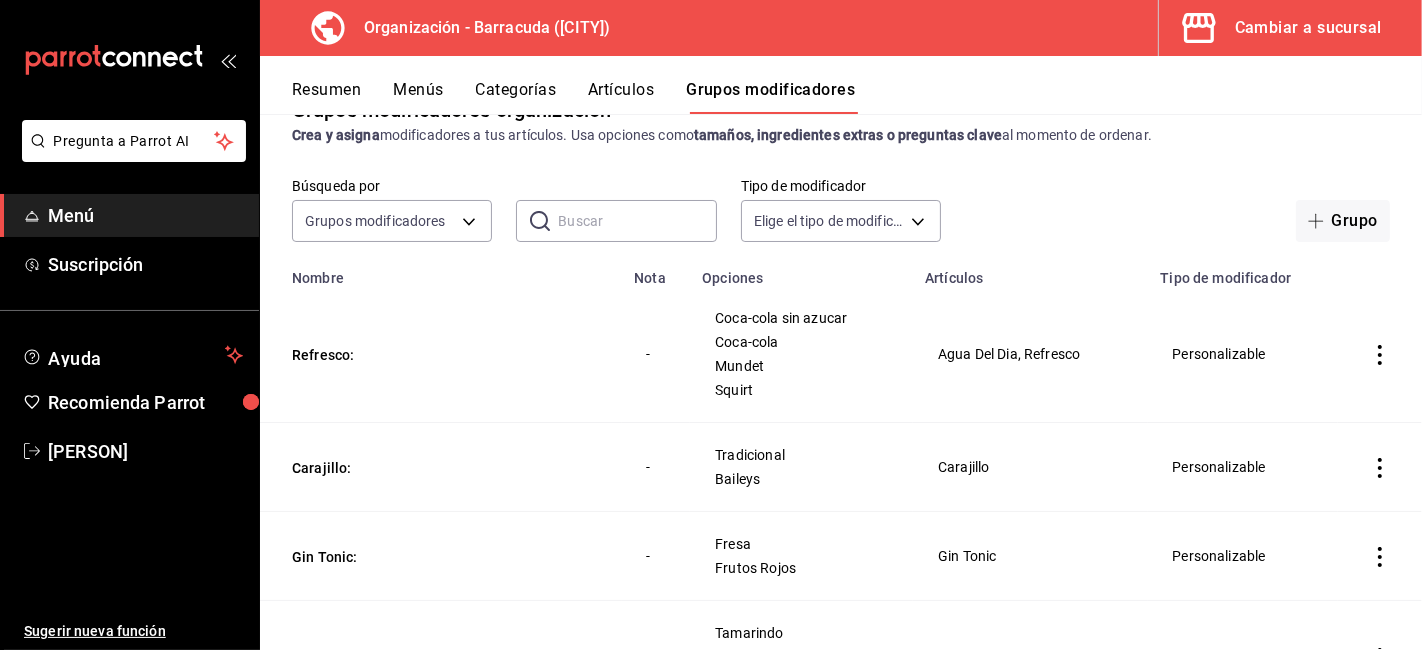 scroll, scrollTop: 0, scrollLeft: 0, axis: both 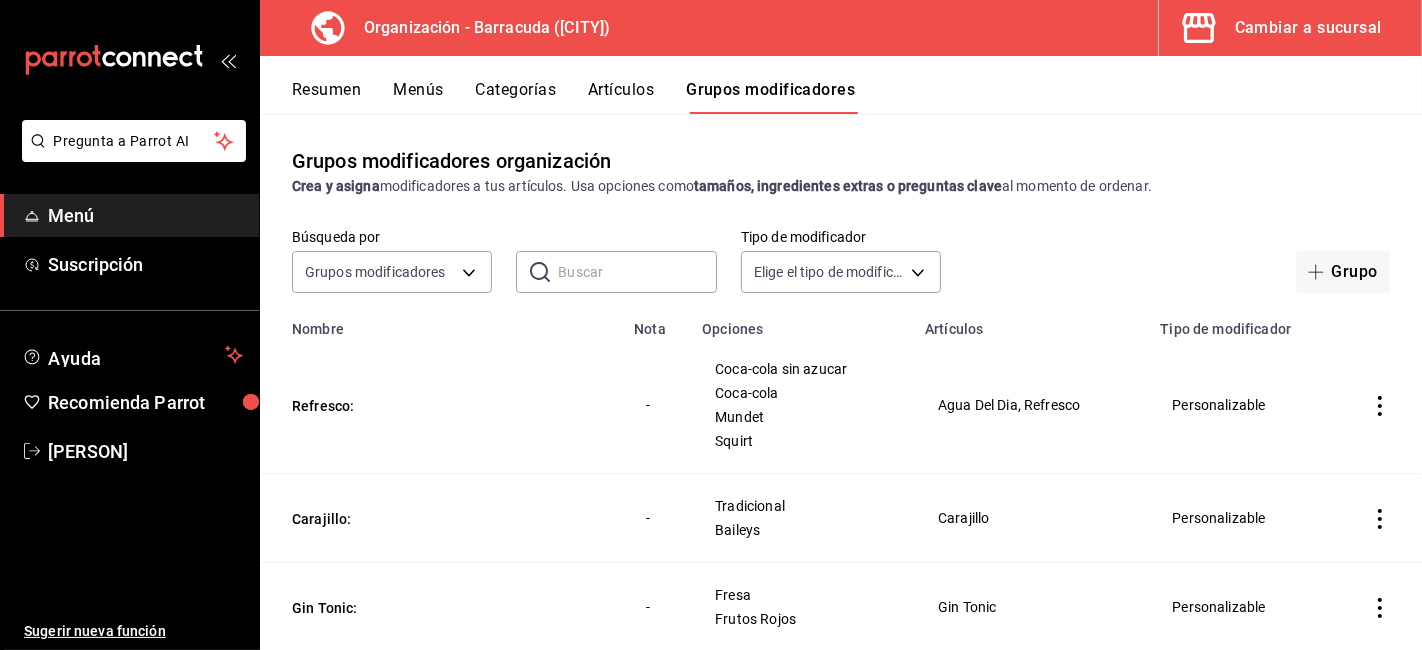 click on "Grupos modificadores organización Crea y asigna  modificadores a tus artículos. Usa opciones como  tamaños, ingredientes extras o preguntas clave  al momento de ordenar. Búsqueda por Grupos modificadores GROUP ​ ​ Tipo de modificador Elige el tipo de modificador Grupo Nombre Nota Opciones Artículos Tipo de modificador Refresco: - Coca-cola sin azucar Coca-cola Mundet Squirt Agua Del Dia, Refresco Personalizable Carajillo: - Tradicional Baileys Carajillo Personalizable Gin Tonic: - Fresa Frutos Rojos Gin Tonic Personalizable Margarita: - Tamarindo Maracuya Mango Margarita Personalizable Mojito: - Tradicional Fresa Frutos Rojos Maracuya Mojito Personalizable Suerito: - Medio 1/2 Litro Suerito Personalizable Sangria: - Sin alcohol Con alcohol Sangria Personalizable Cerveza Camaron 1Lt: - Corona Victoria Barril oscura Barril clara - Personalizable Cerveza Camaron 1/2: - Corona Victoria Barril oscura Barril clara - Personalizable Cerveza Sabor 1Lt: - Mango Maracuya Tamarindo Corona Ver más... - Mango - -" at bounding box center [841, 381] 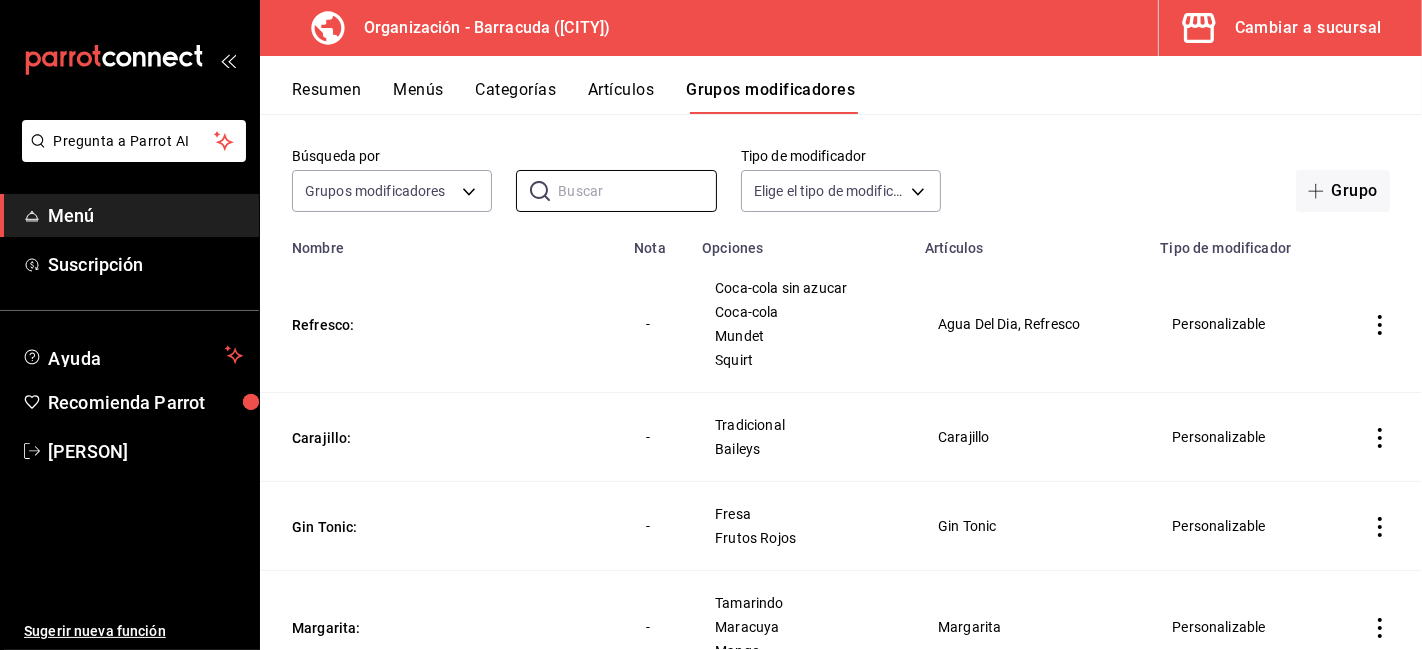 scroll, scrollTop: 0, scrollLeft: 0, axis: both 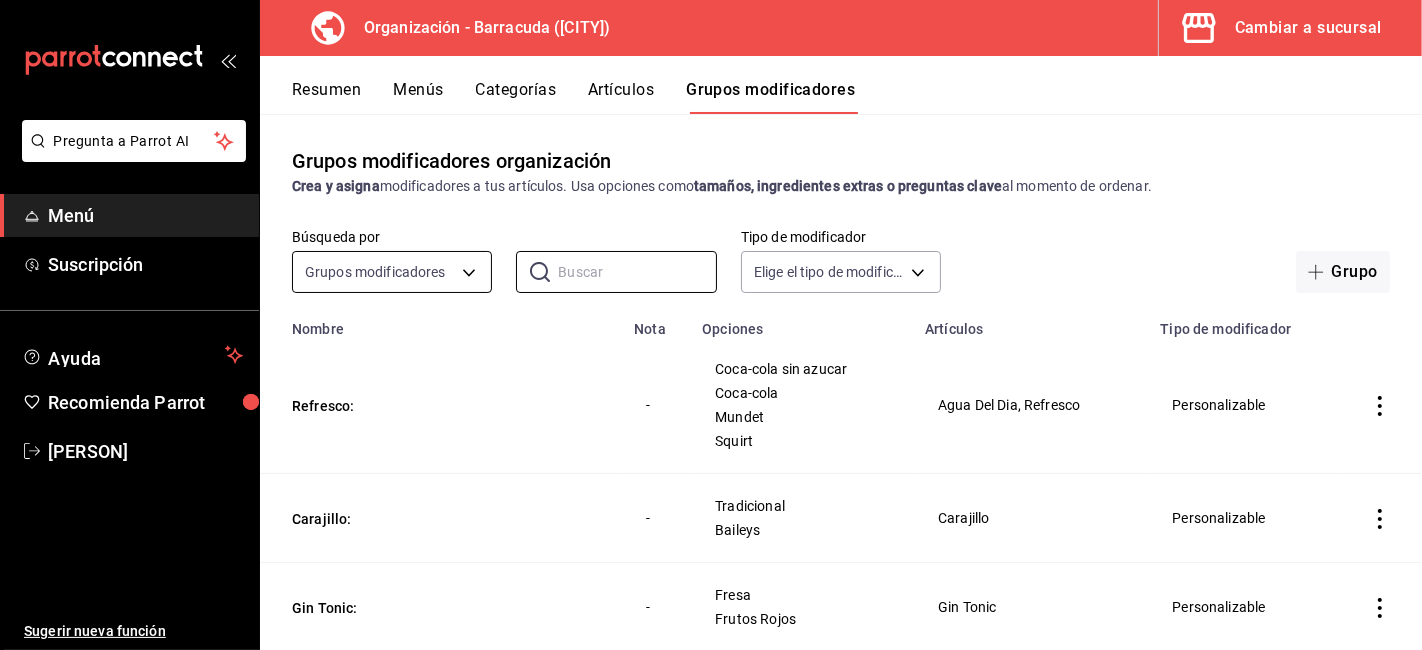 click on "Pregunta a Parrot AI Menú   Suscripción   Ayuda Recomienda Parrot   [PERSON]   Sugerir nueva función   Organización - Barracuda ([CITY]) Cambiar a sucursal Resumen Menús Categorías Artículos Grupos modificadores Grupos modificadores organización Crea y asigna  modificadores a tus artículos. Usa opciones como  tamaños, ingredientes extras o preguntas clave  al momento de ordenar. Búsqueda por Grupos modificadores GROUP ​ ​ Tipo de modificador Elige el tipo de modificador Grupo Nombre Nota Opciones Artículos Tipo de modificador Refresco: - Coca-cola sin azucar Coca-cola Mundet Squirt Agua Del Dia, Refresco Personalizable Carajillo: - Tradicional Baileys Carajillo Personalizable Gin Tonic: - Fresa Frutos Rojos Gin Tonic Personalizable Margarita: - Tamarindo Maracuya Mango Margarita Personalizable Mojito: - Tradicional Fresa Frutos Rojos Maracuya Mojito Personalizable Suerito: - Medio 1/2 Litro Suerito Personalizable Sangria: - Sin alcohol Con alcohol Sangria Personalizable - Corona Victoria" at bounding box center [711, 325] 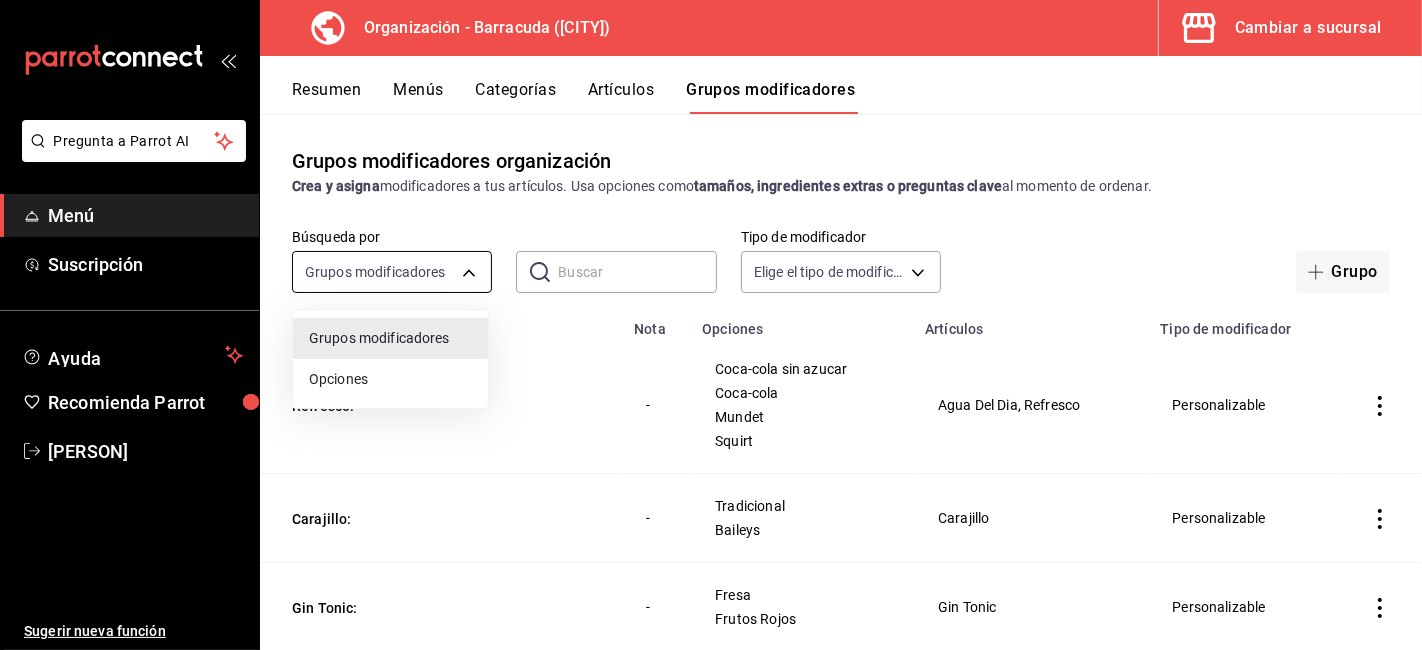 click at bounding box center [711, 325] 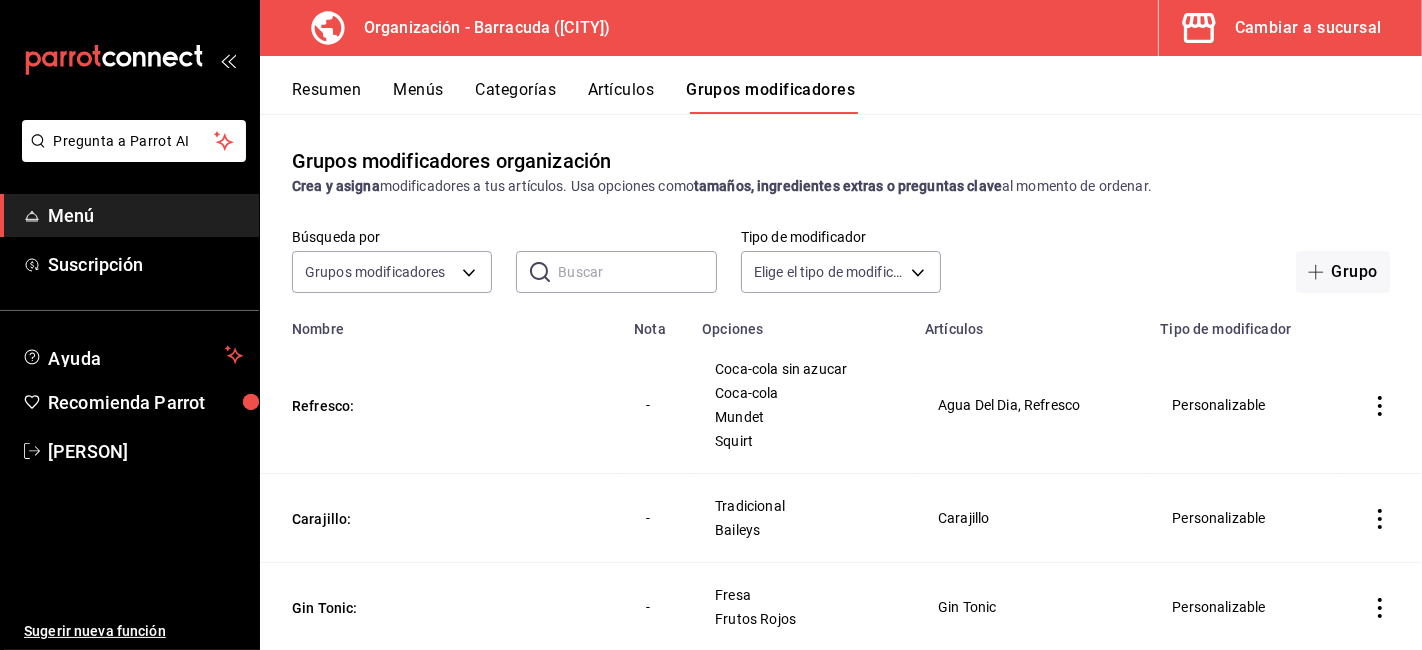 click on "Artículos" at bounding box center (621, 97) 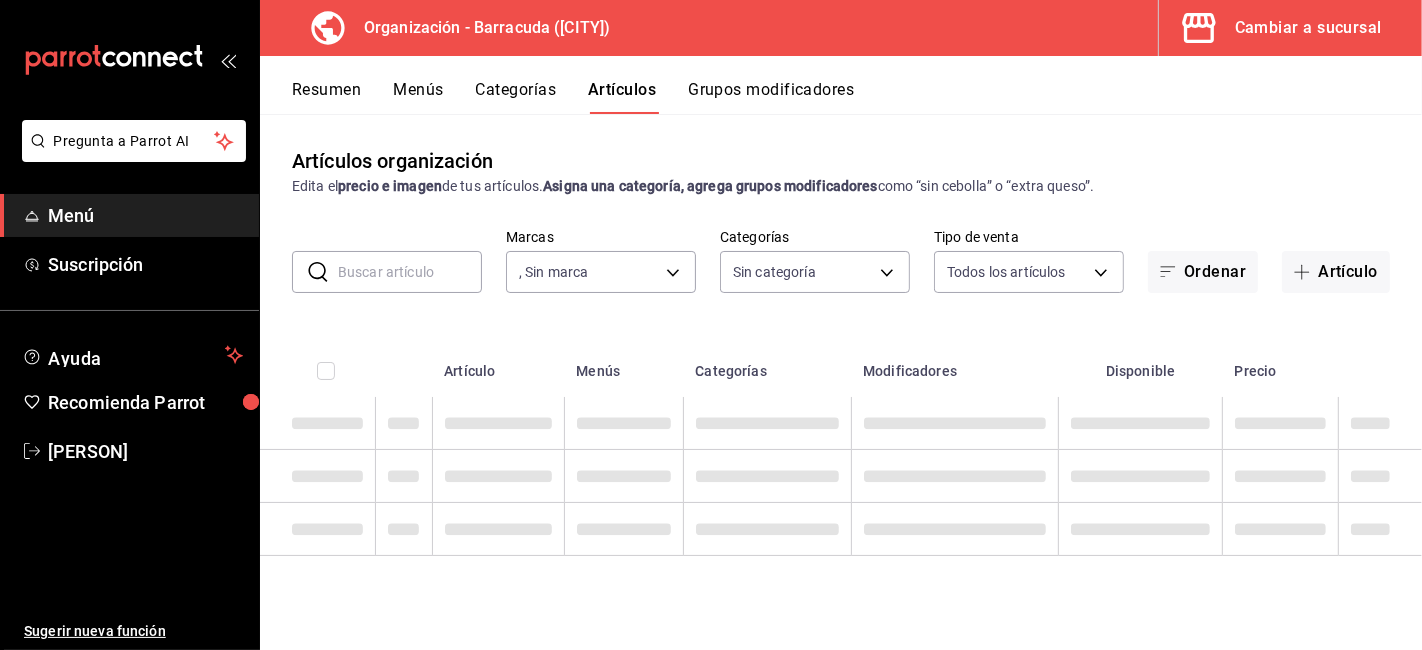 type on "dc46b136-1e4a-40da-9268-cf8a4303b341" 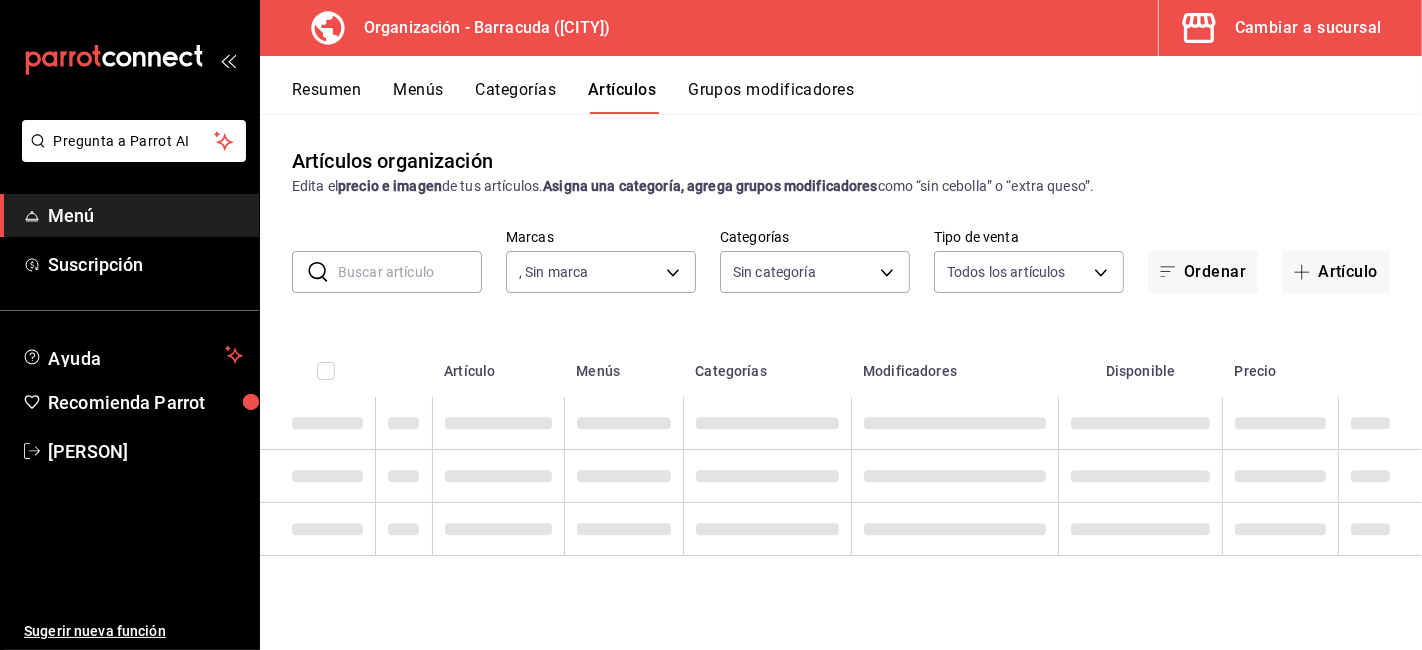 type 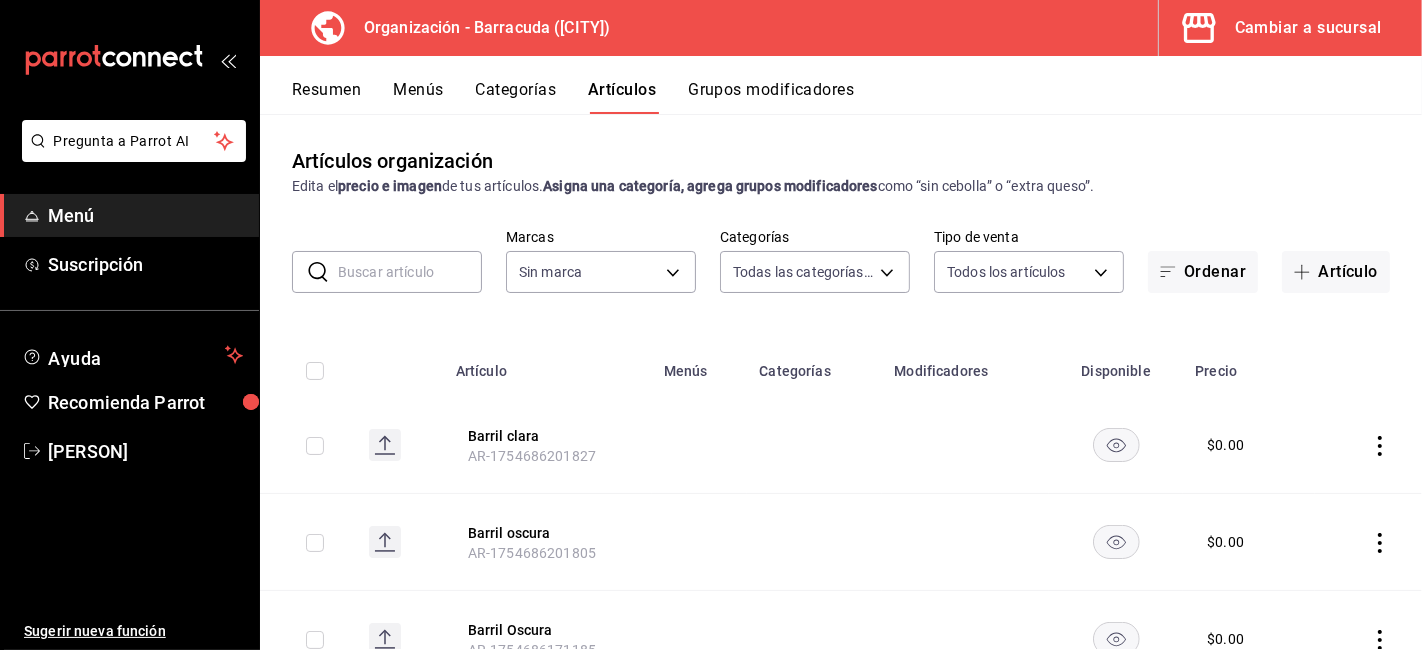 type on "798aa4bf-c485-4197-89c7-3956396349d9,82b5f8d0-8388-4f35-82f7-a7ab3c64b13d" 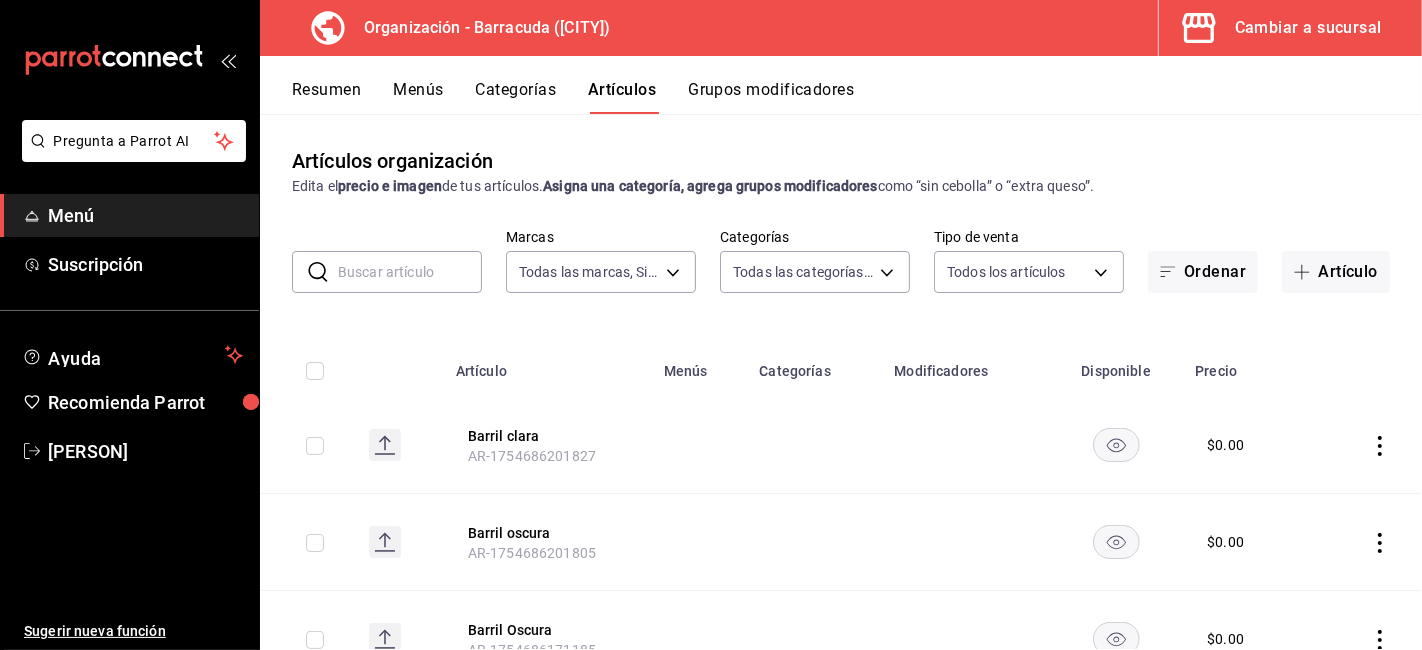 click on "Grupos modificadores" at bounding box center [771, 97] 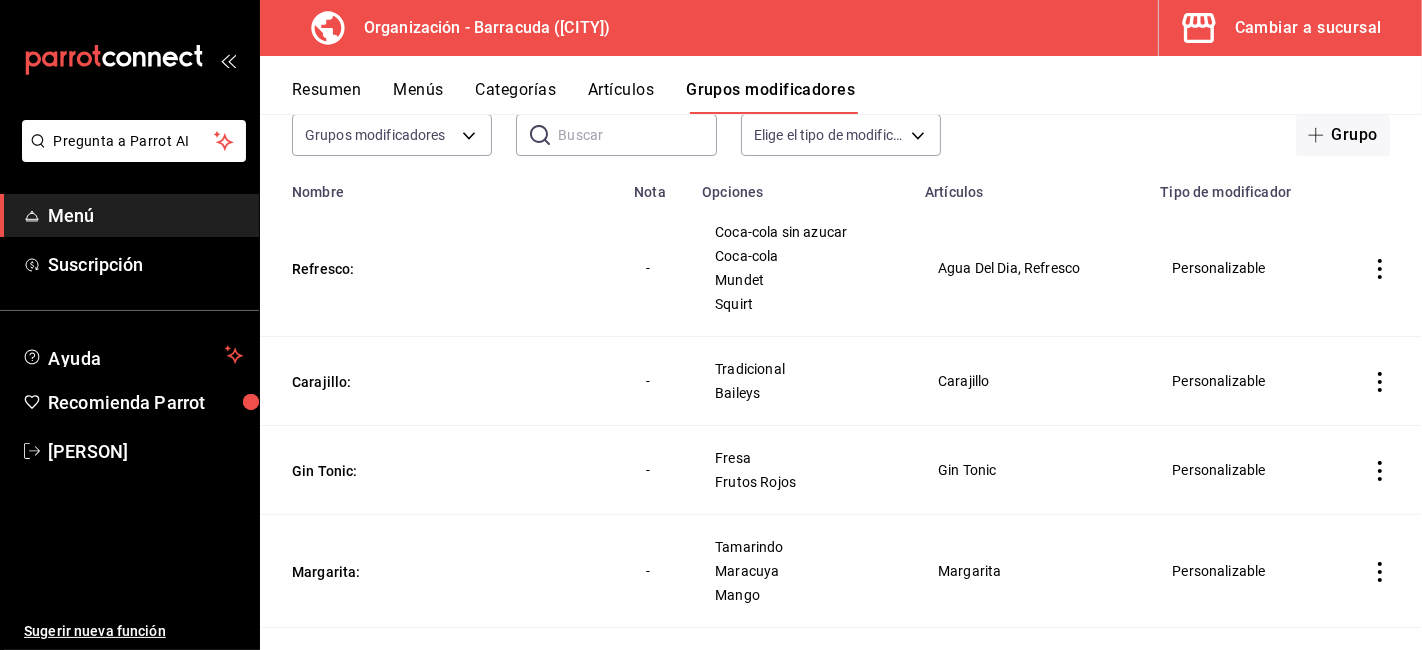 scroll, scrollTop: 0, scrollLeft: 0, axis: both 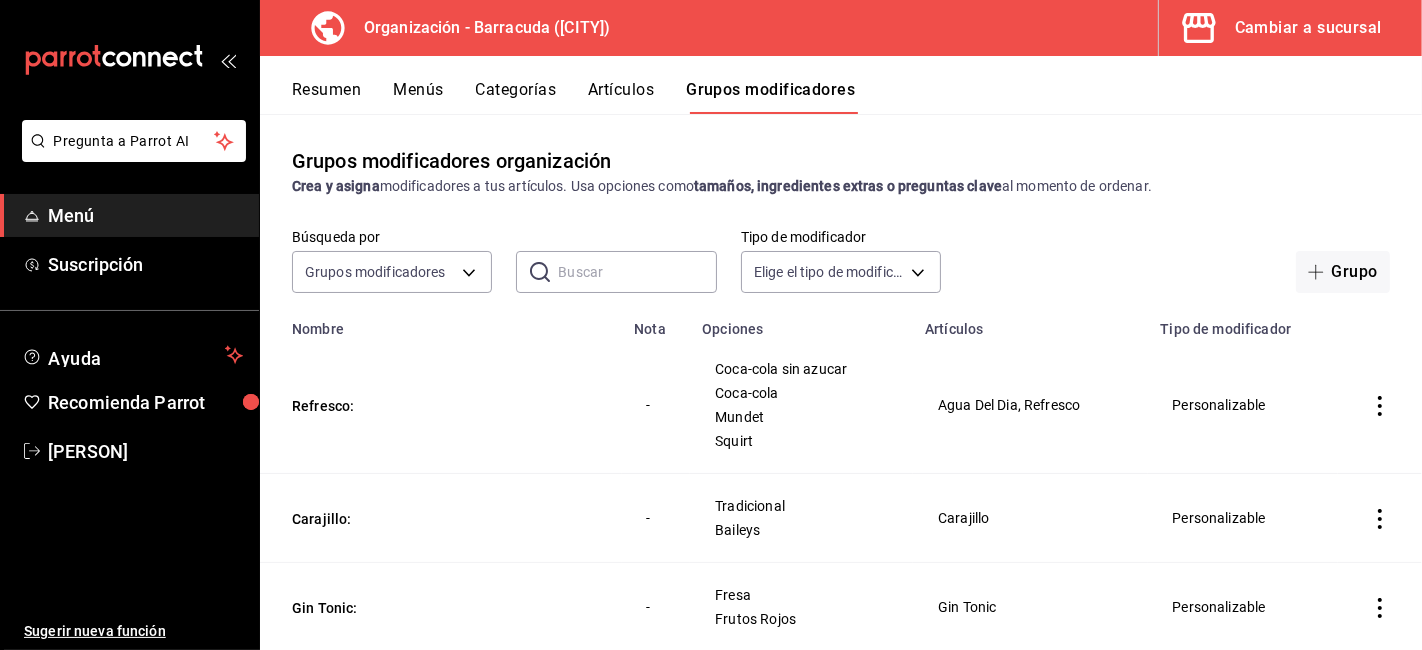 click at bounding box center (637, 272) 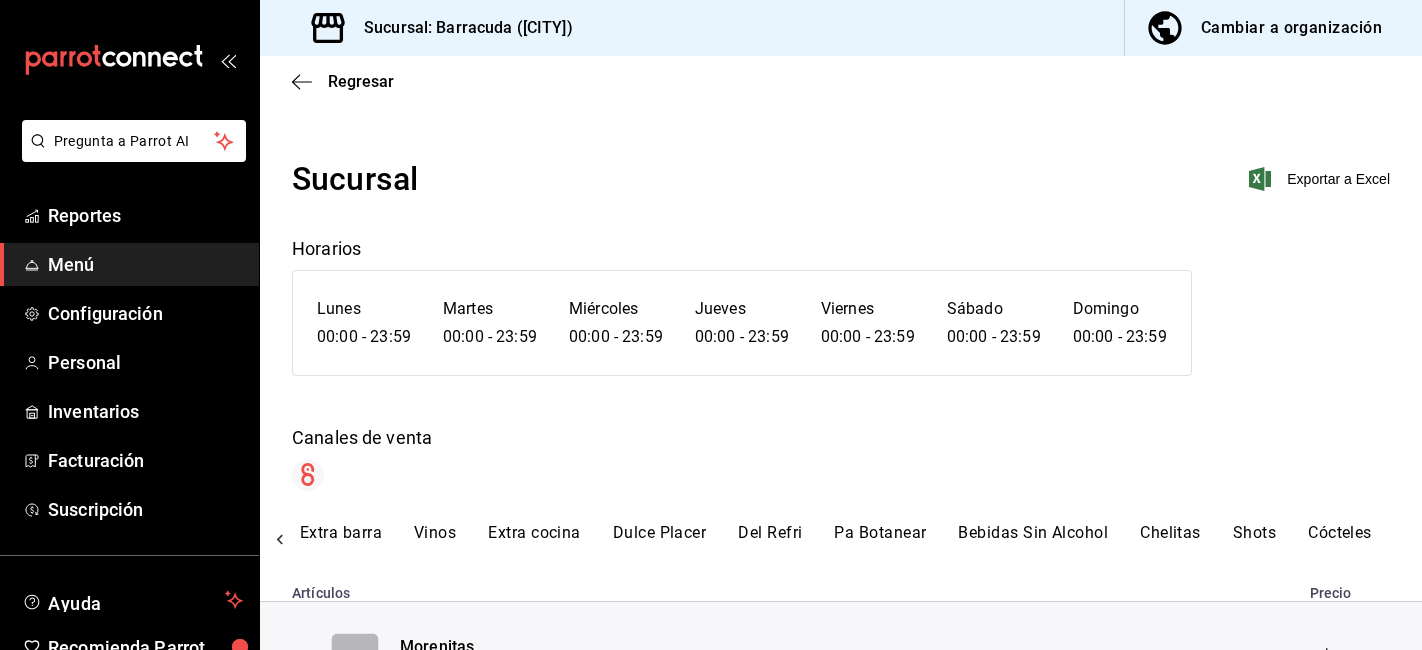 scroll, scrollTop: 0, scrollLeft: 0, axis: both 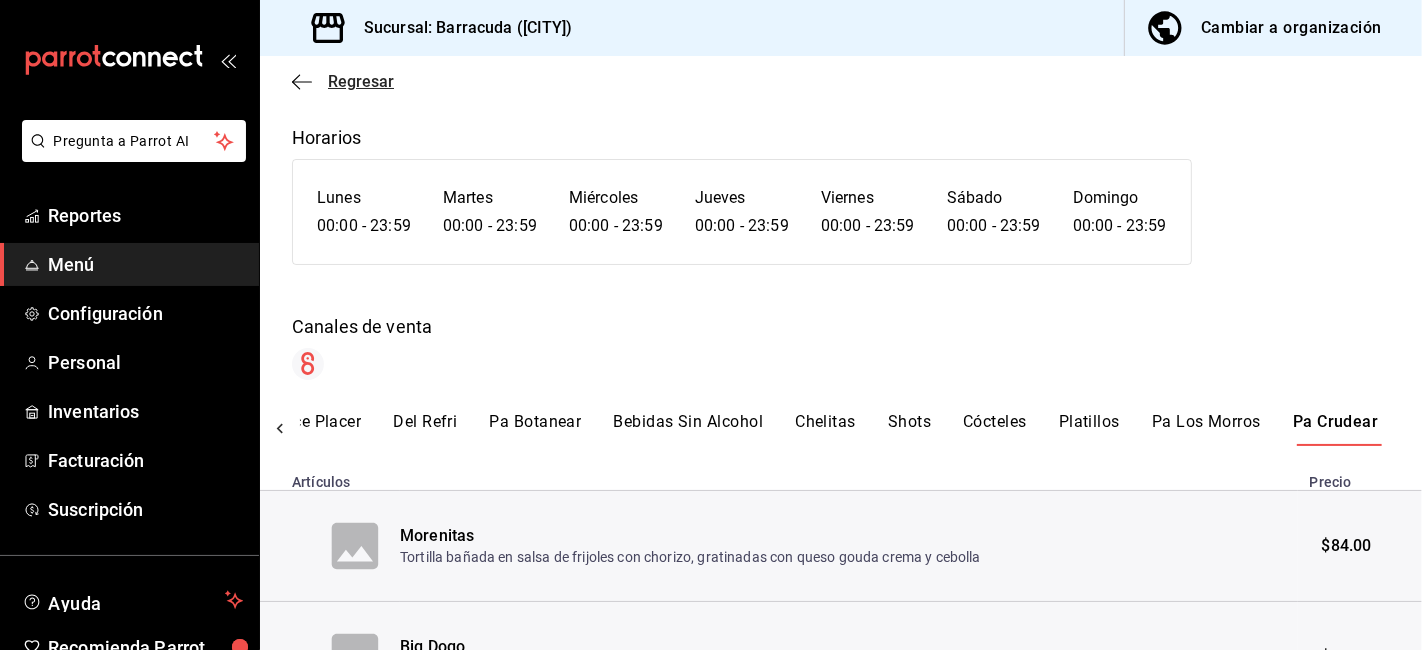 click on "Regresar" at bounding box center (361, 81) 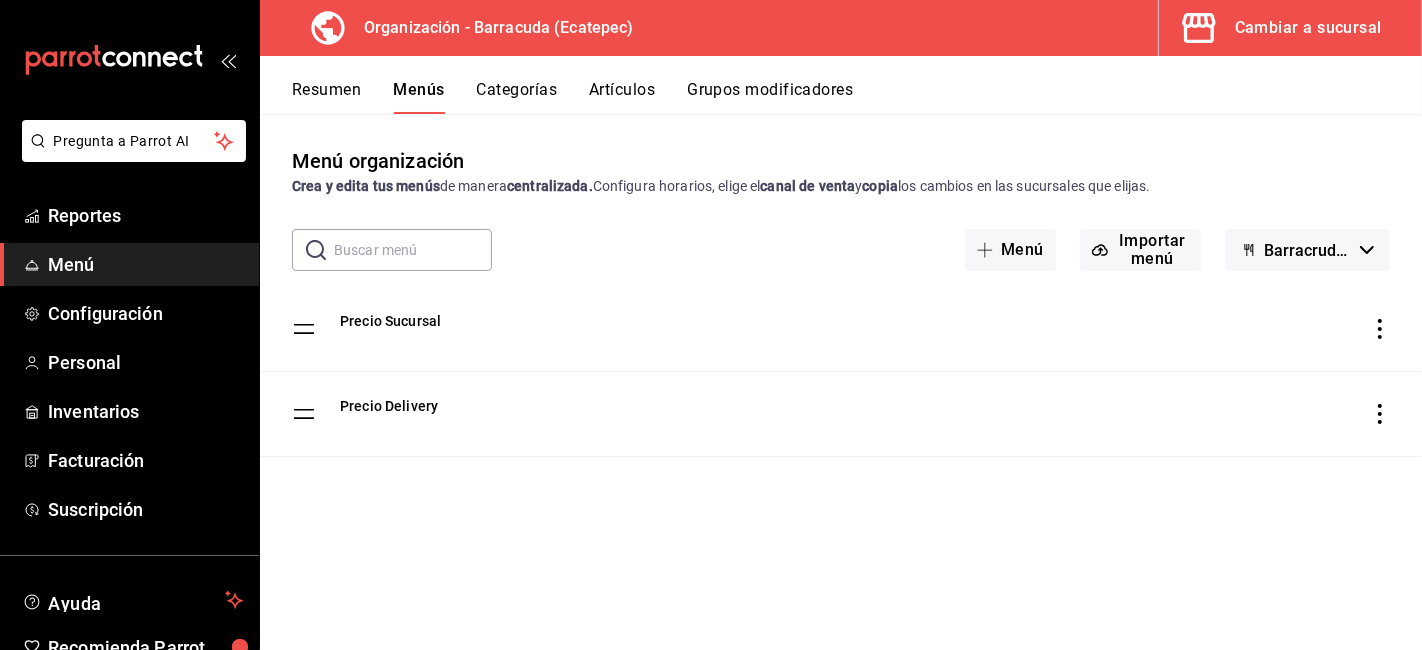 click on "Grupos modificadores" at bounding box center [770, 97] 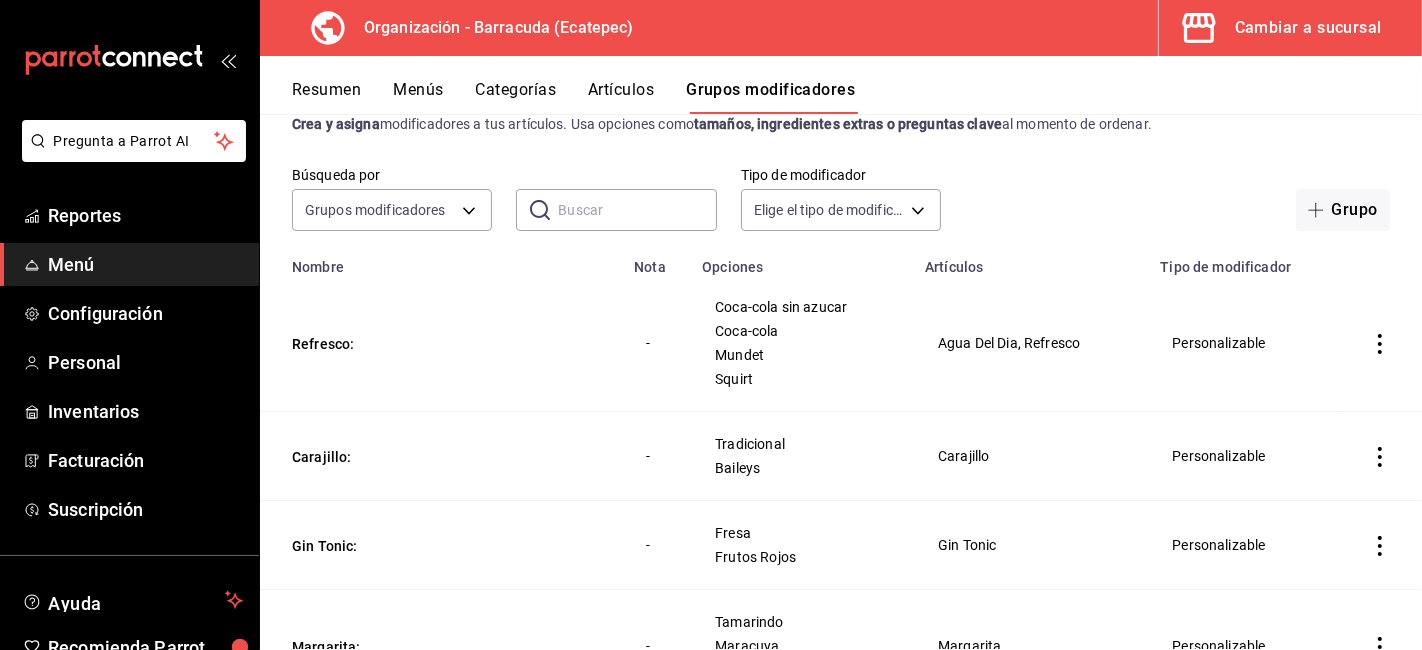 scroll, scrollTop: 0, scrollLeft: 0, axis: both 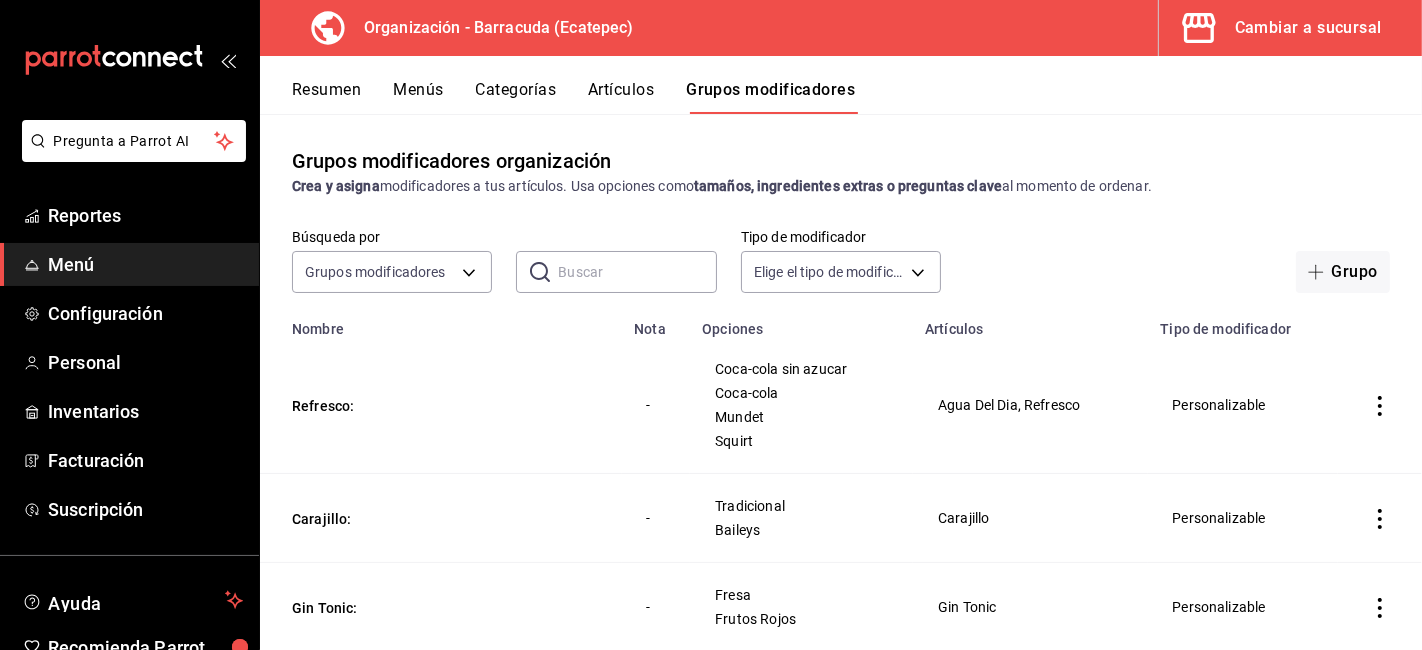click at bounding box center (637, 272) 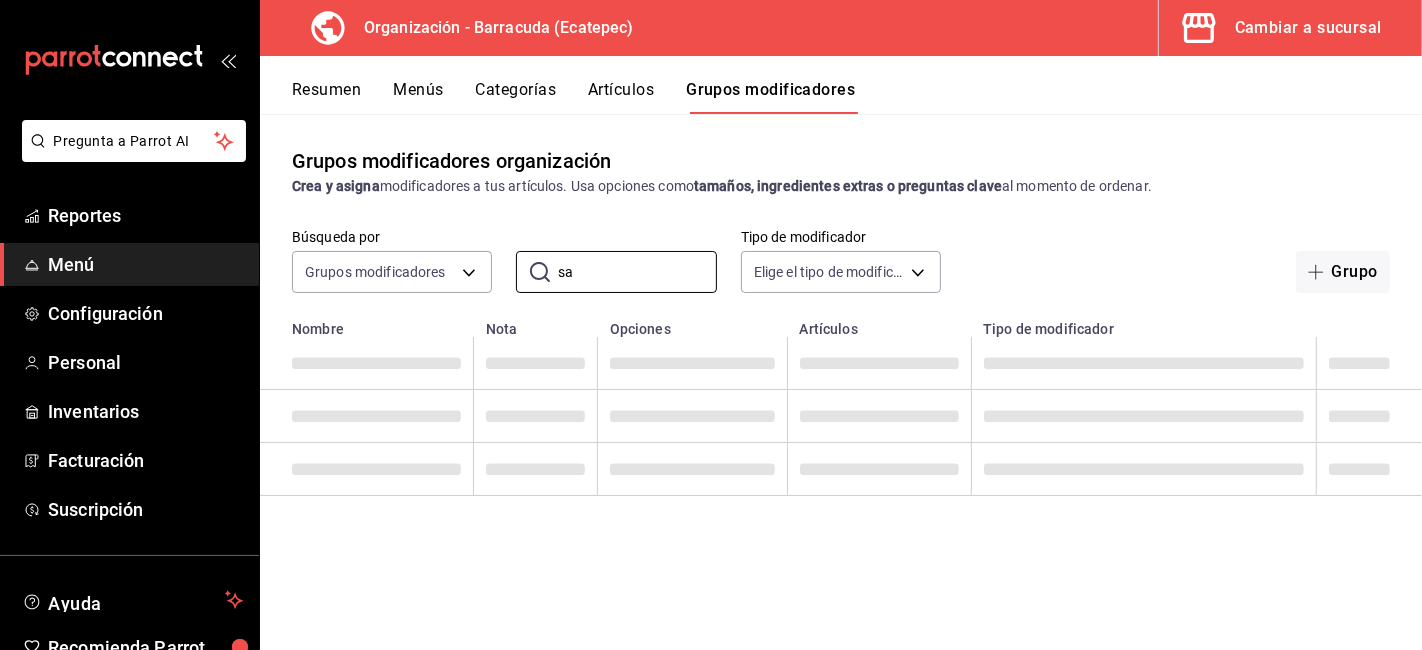 type on "s" 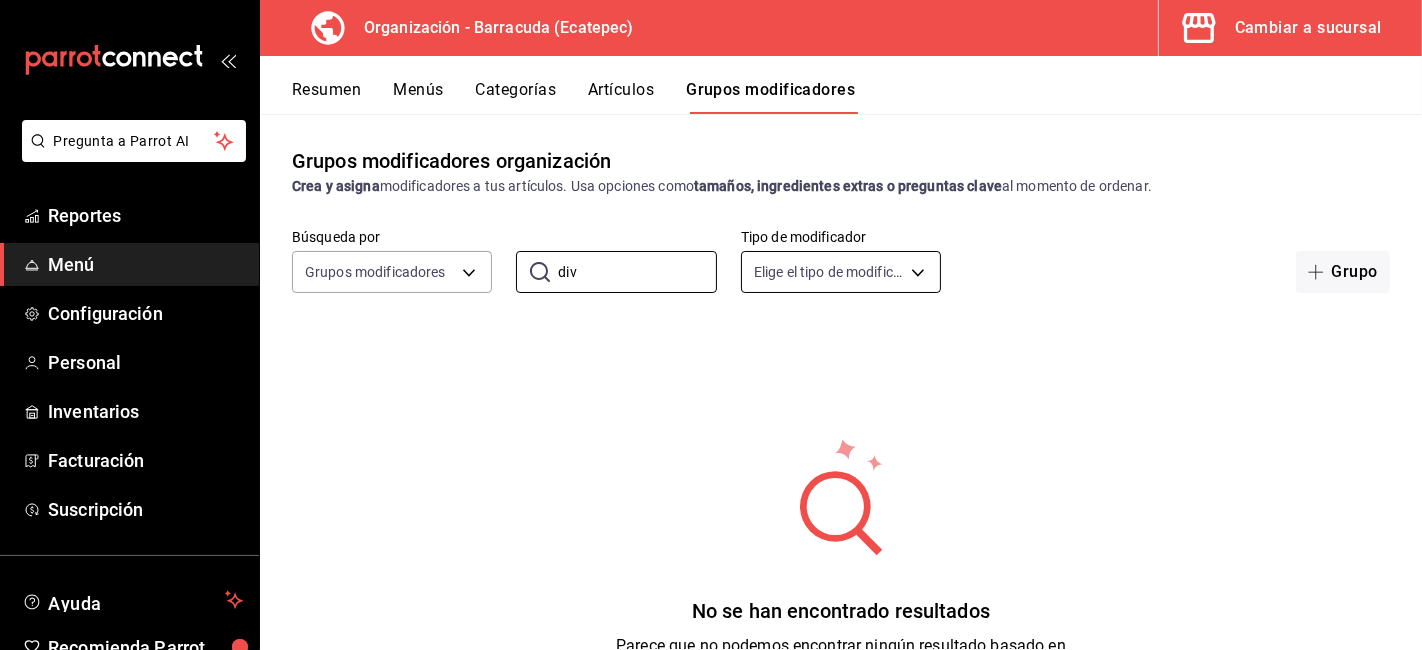 type on "div" 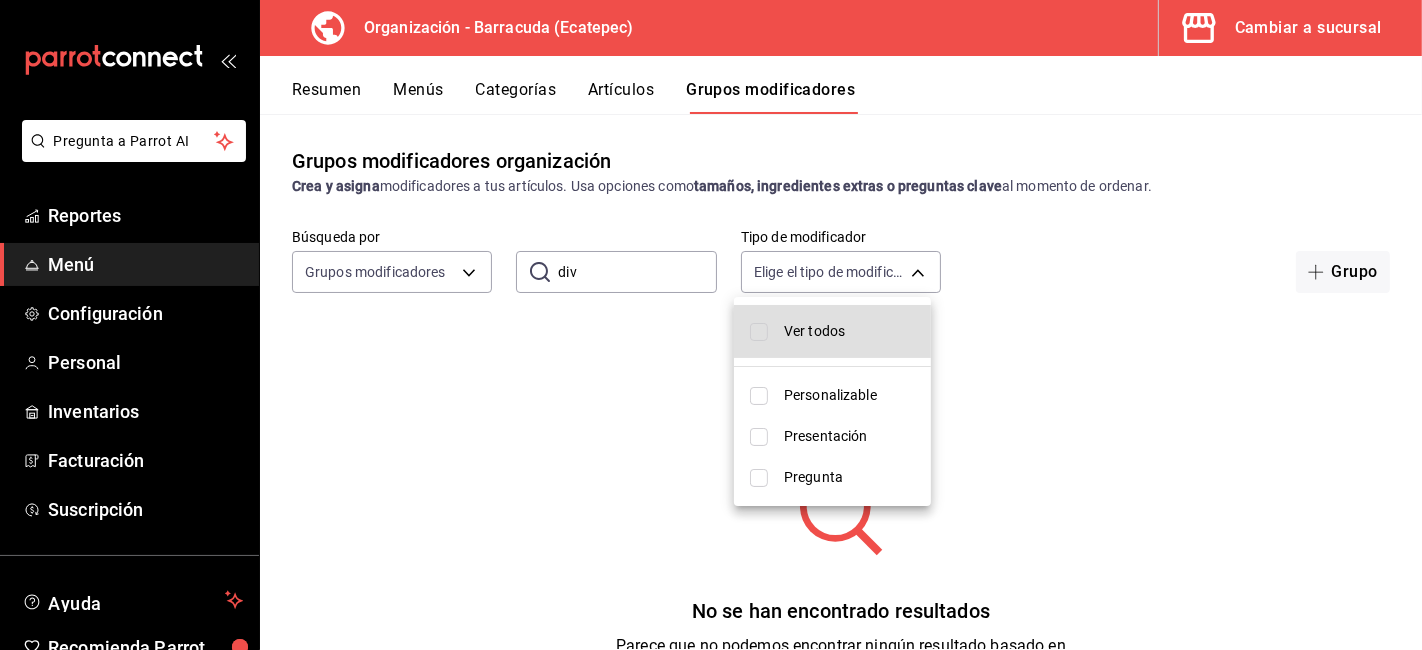 click on "Personalizable" at bounding box center [849, 395] 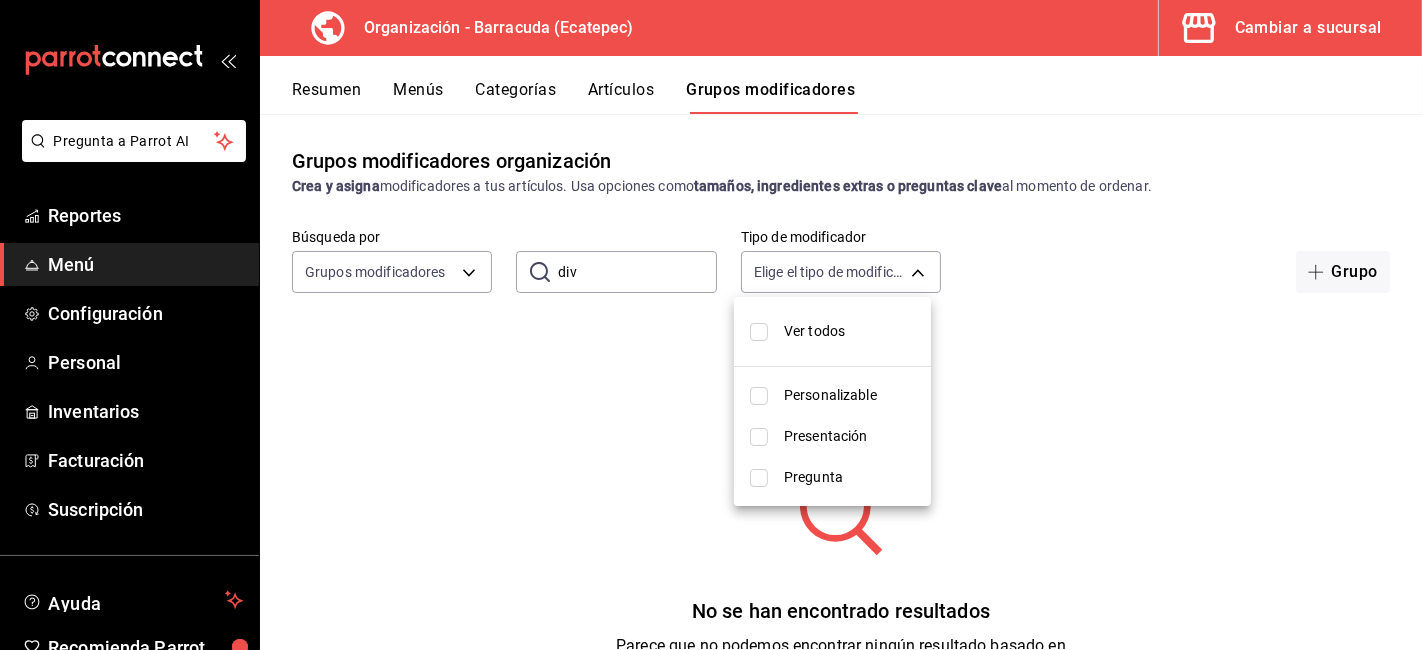 click at bounding box center (759, 396) 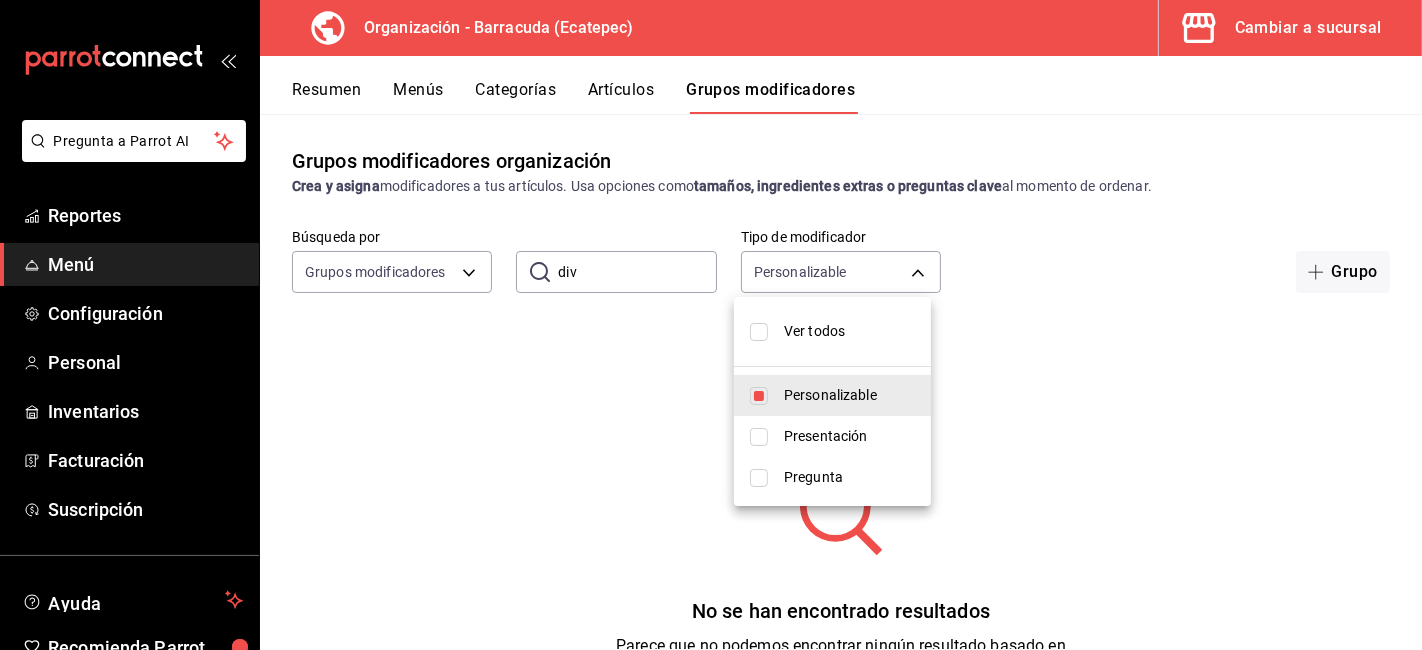 click at bounding box center [711, 325] 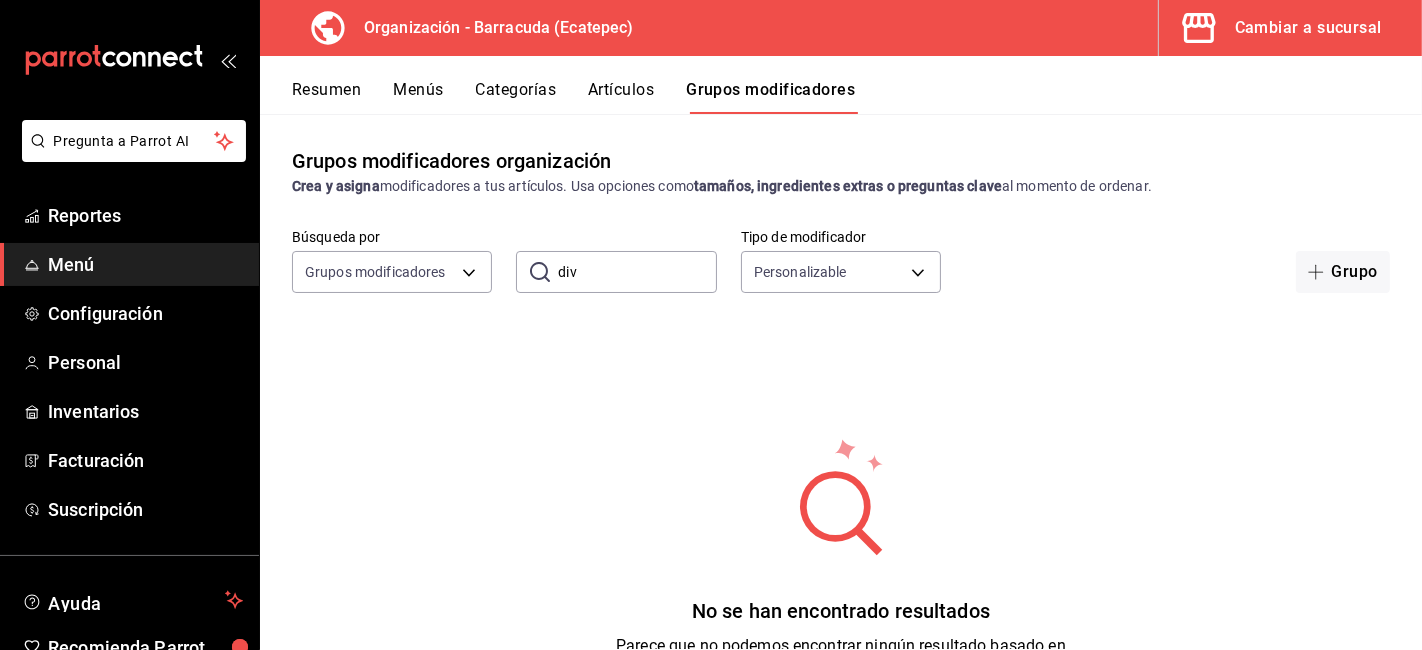 click on "div" at bounding box center (637, 272) 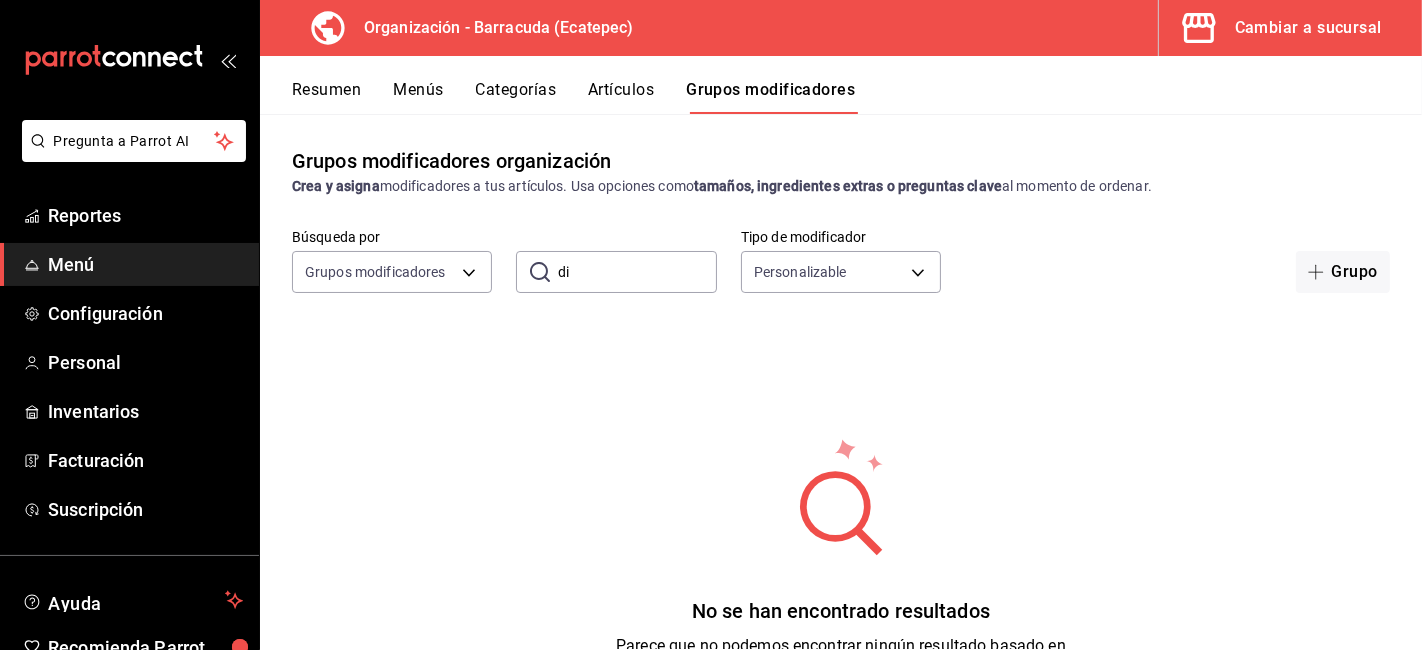 type on "d" 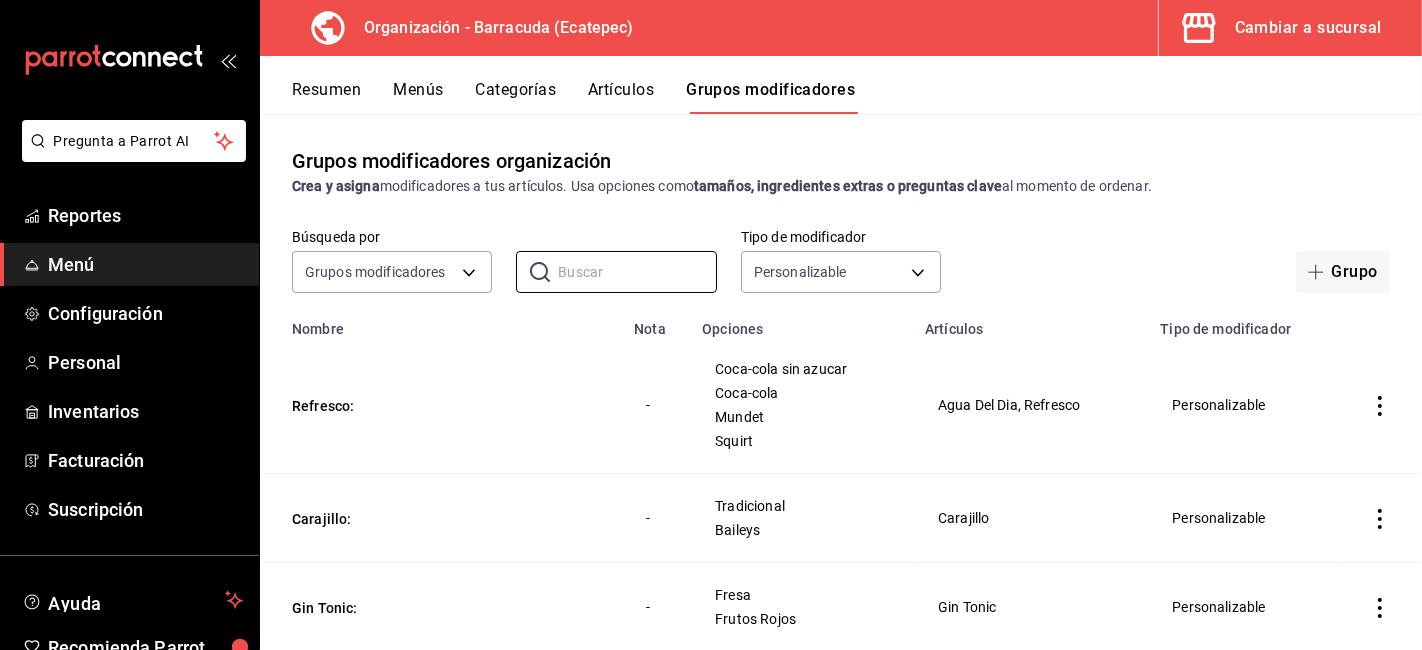 type 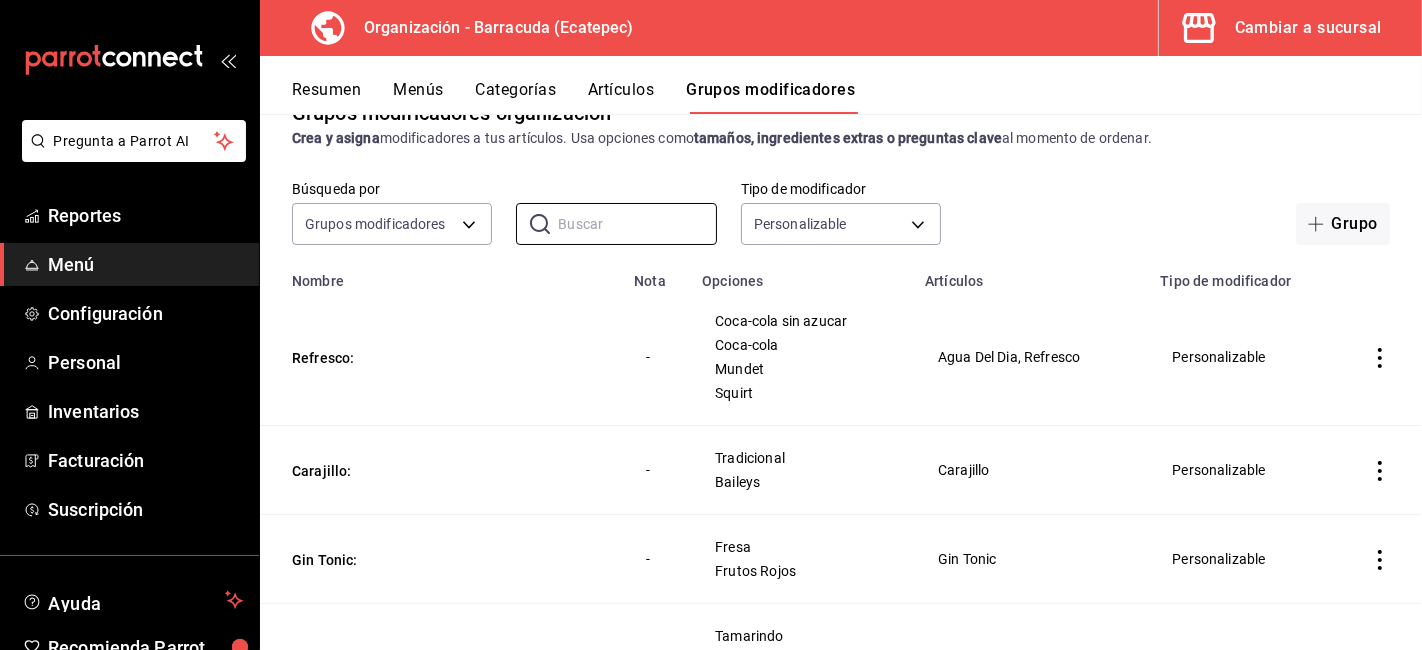 scroll, scrollTop: 0, scrollLeft: 0, axis: both 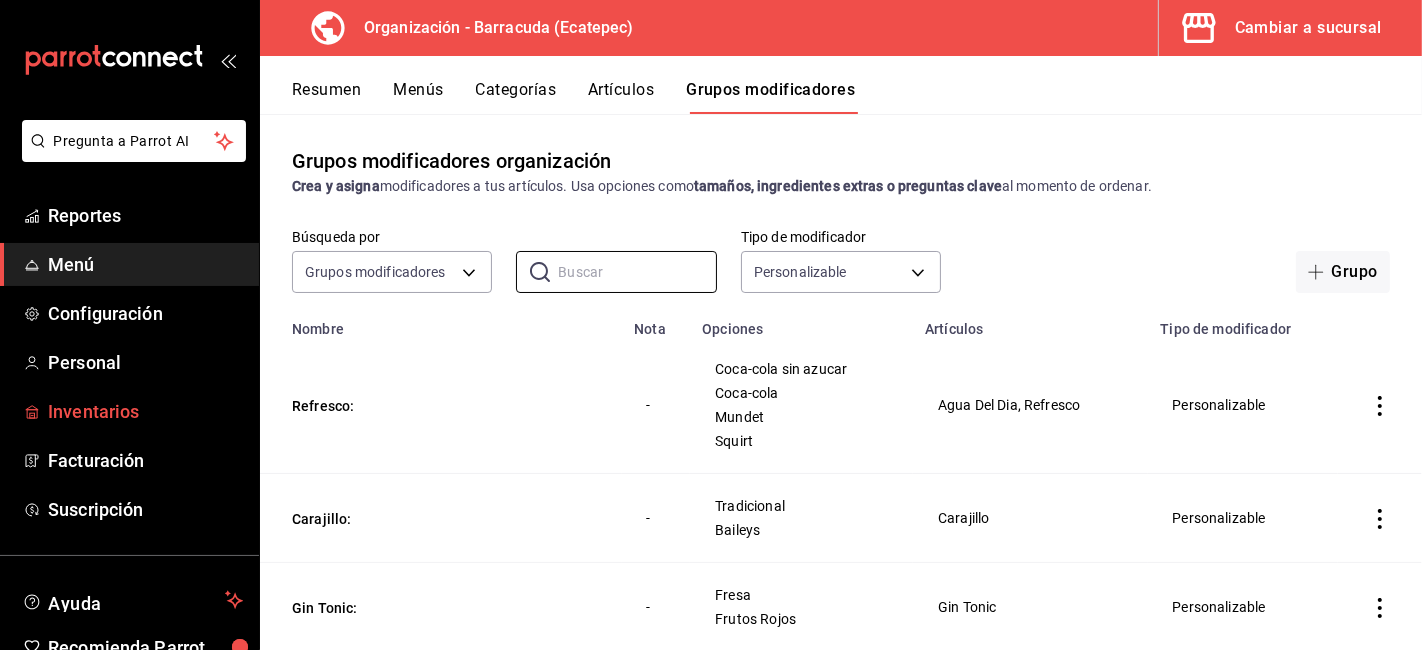 click on "Inventarios" at bounding box center [129, 411] 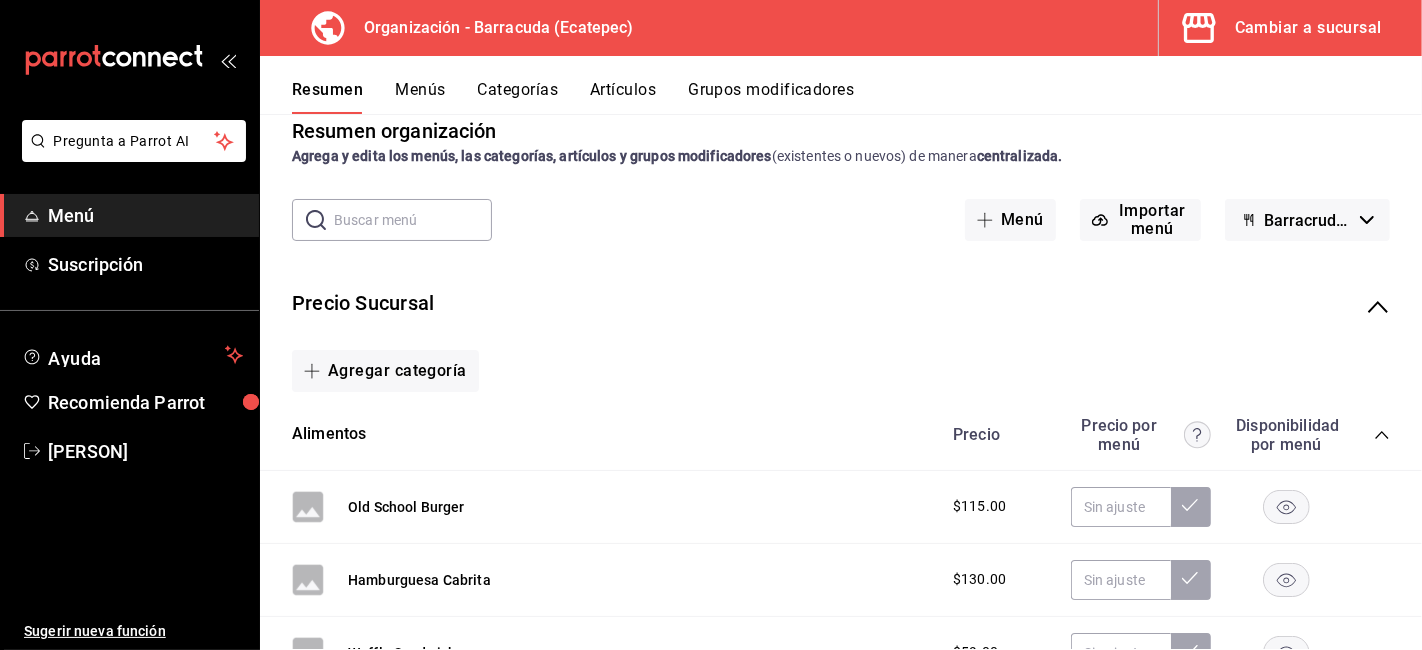 scroll, scrollTop: 0, scrollLeft: 0, axis: both 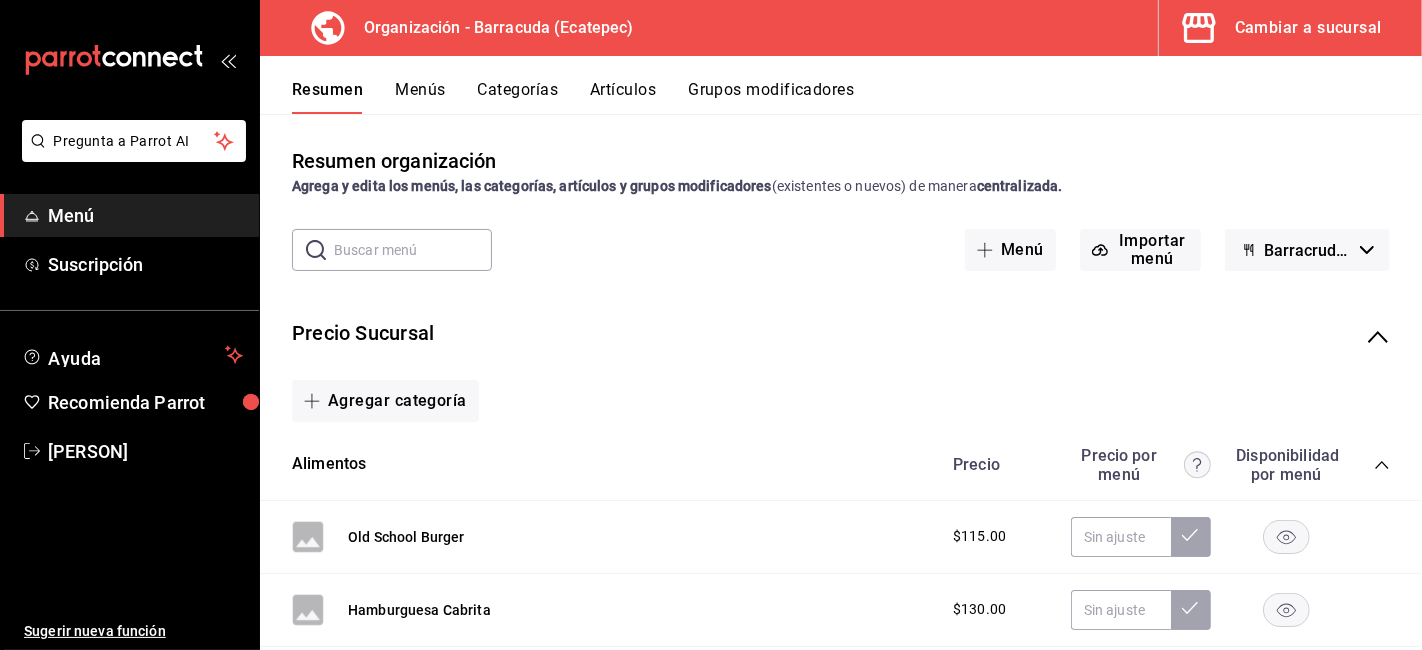 click on "Cambiar a sucursal" at bounding box center (1308, 28) 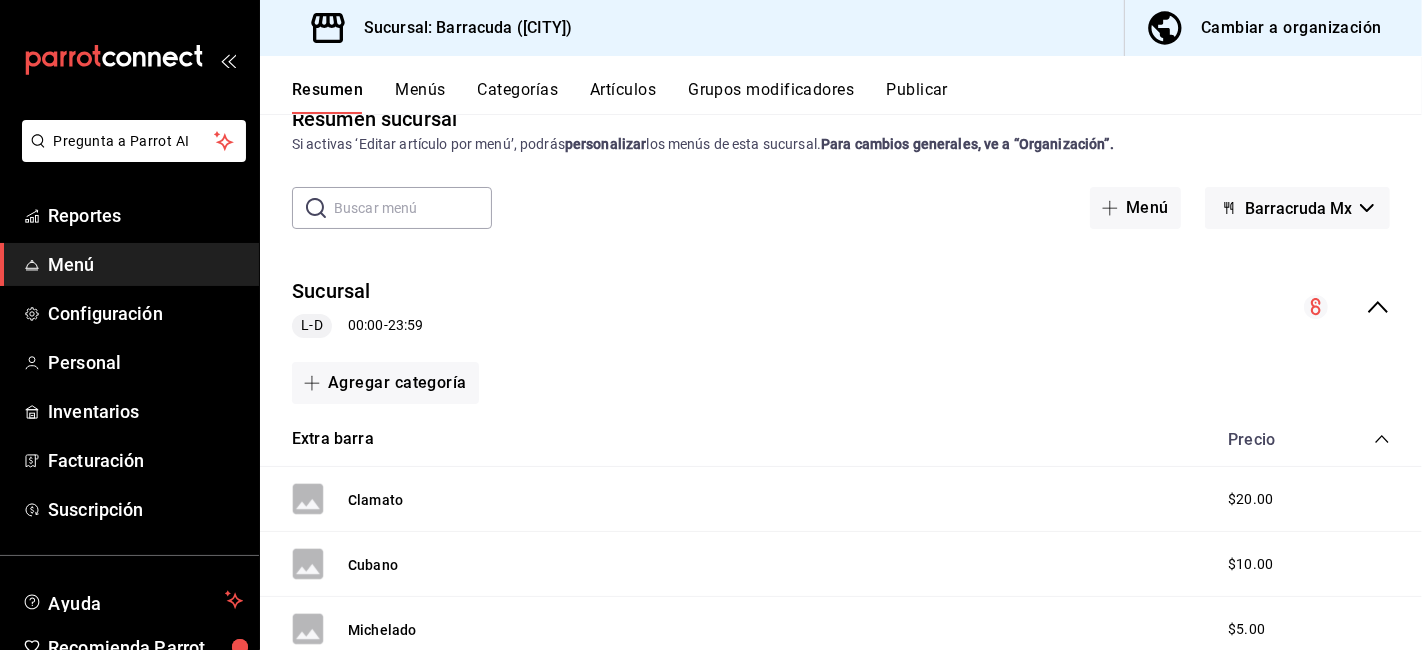 scroll, scrollTop: 0, scrollLeft: 0, axis: both 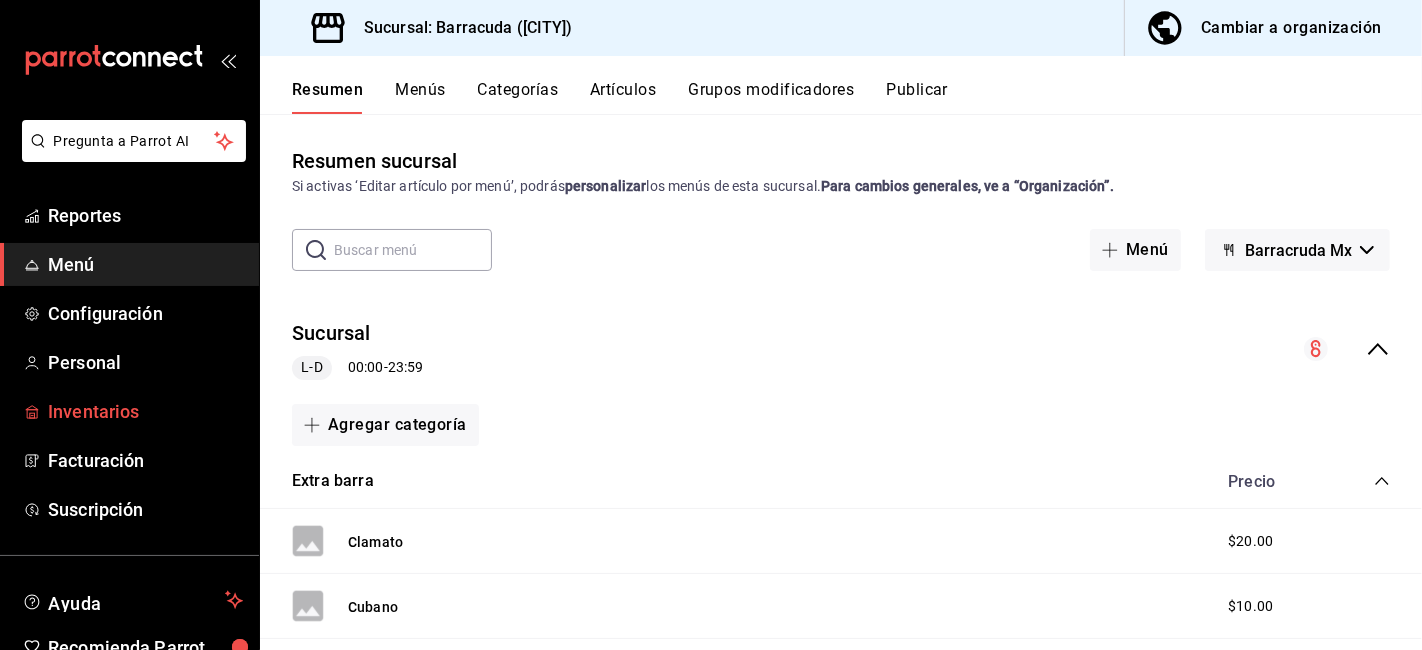 click on "Inventarios" at bounding box center (129, 411) 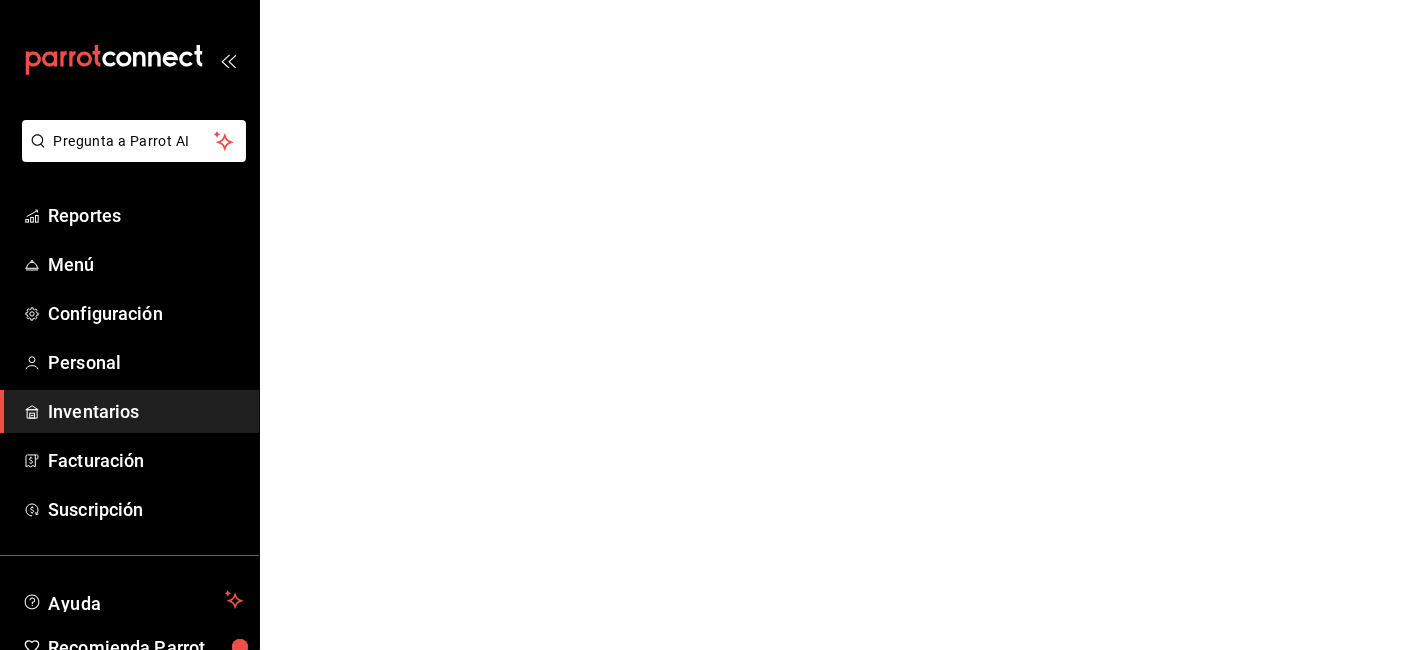 click on "Inventarios" at bounding box center [145, 411] 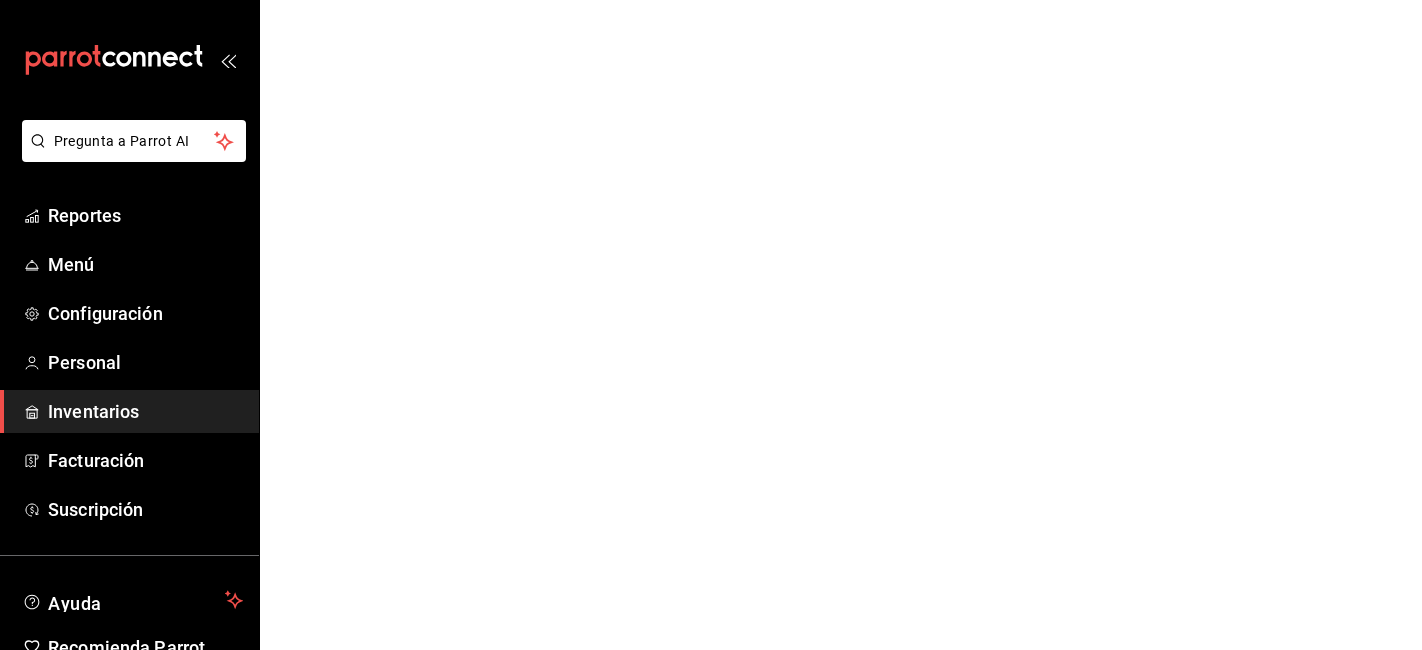 scroll, scrollTop: 0, scrollLeft: 0, axis: both 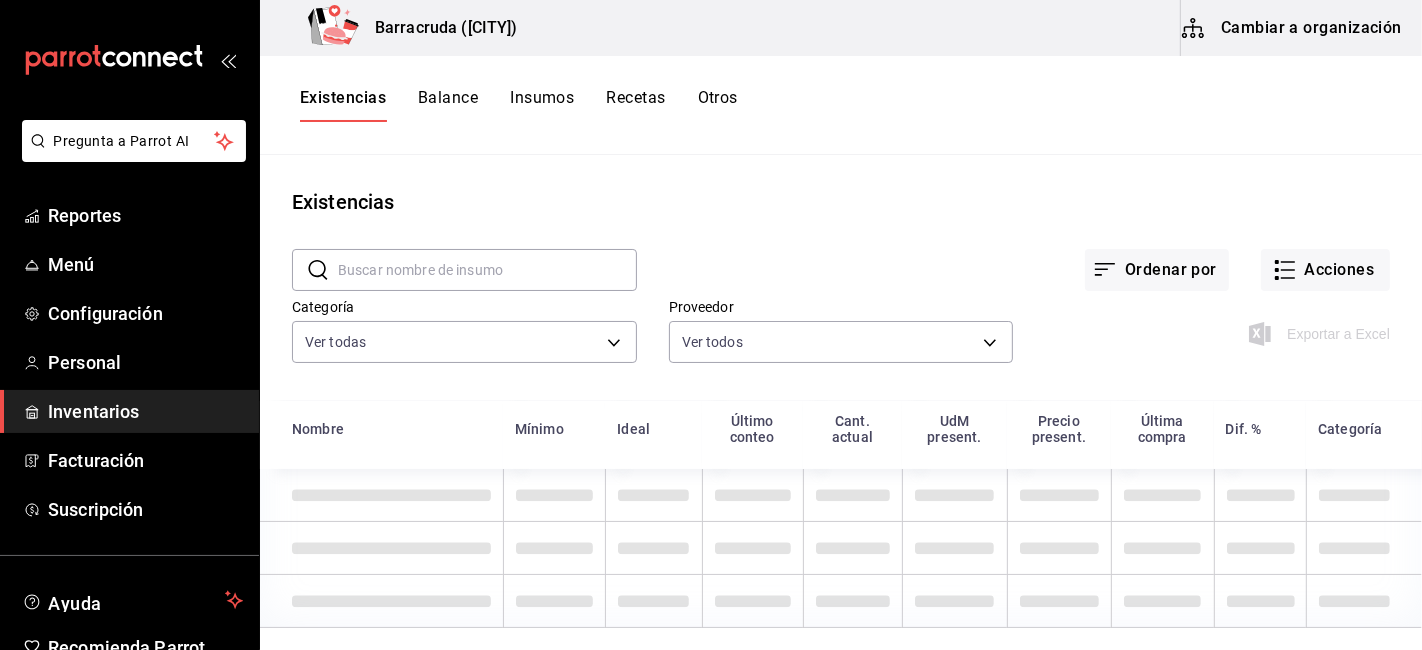 click on "Cambiar a organización" at bounding box center (1293, 28) 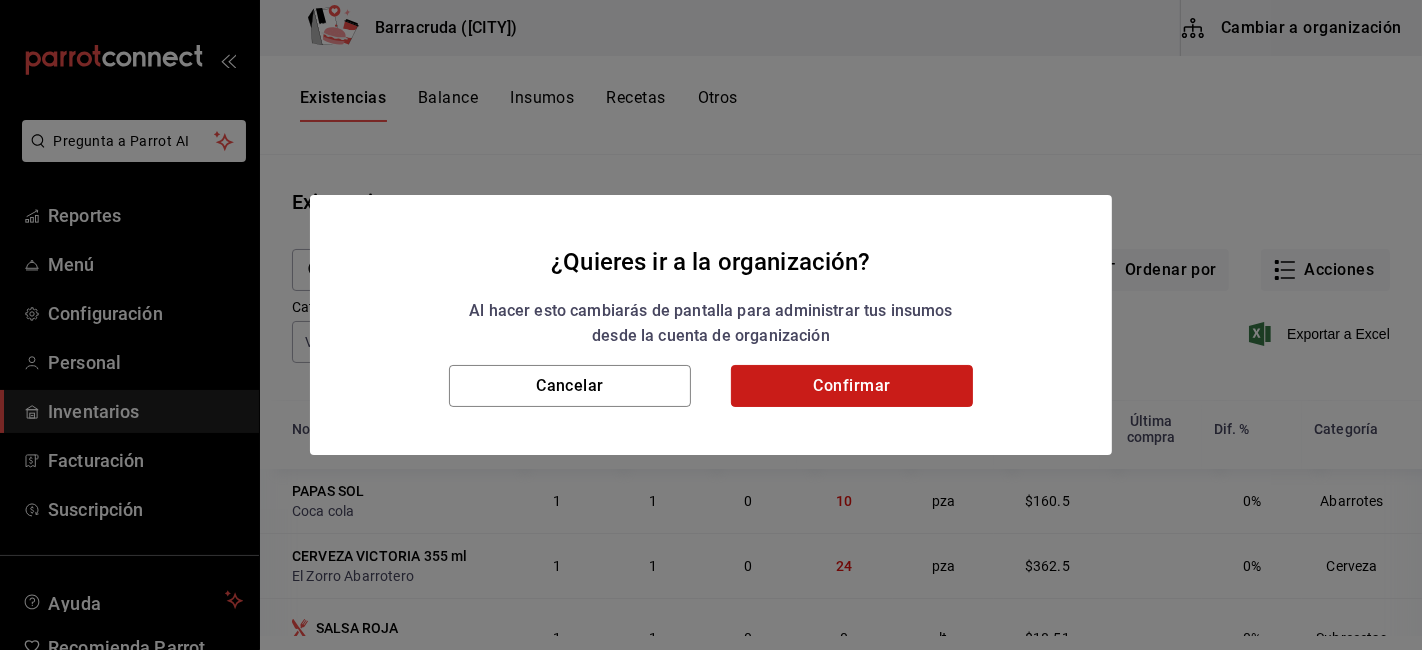 click on "Confirmar" at bounding box center [852, 386] 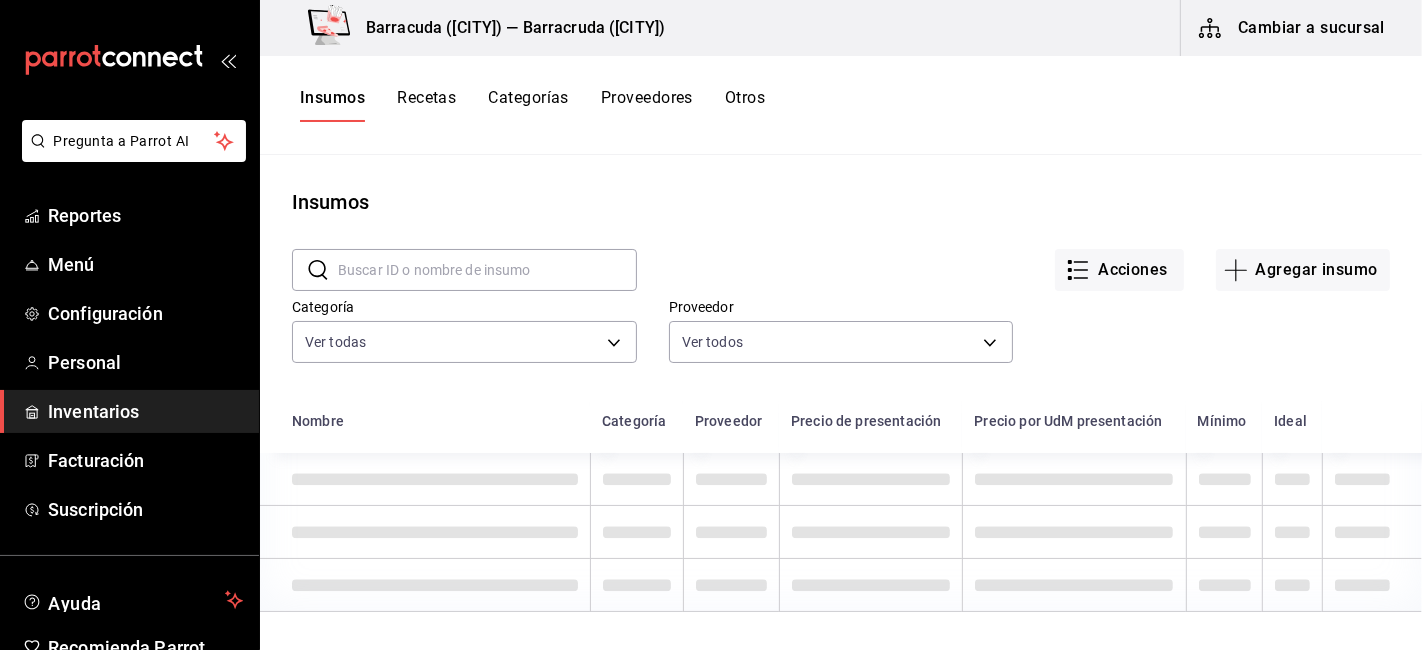 drag, startPoint x: 516, startPoint y: 279, endPoint x: 903, endPoint y: 1, distance: 476.5008 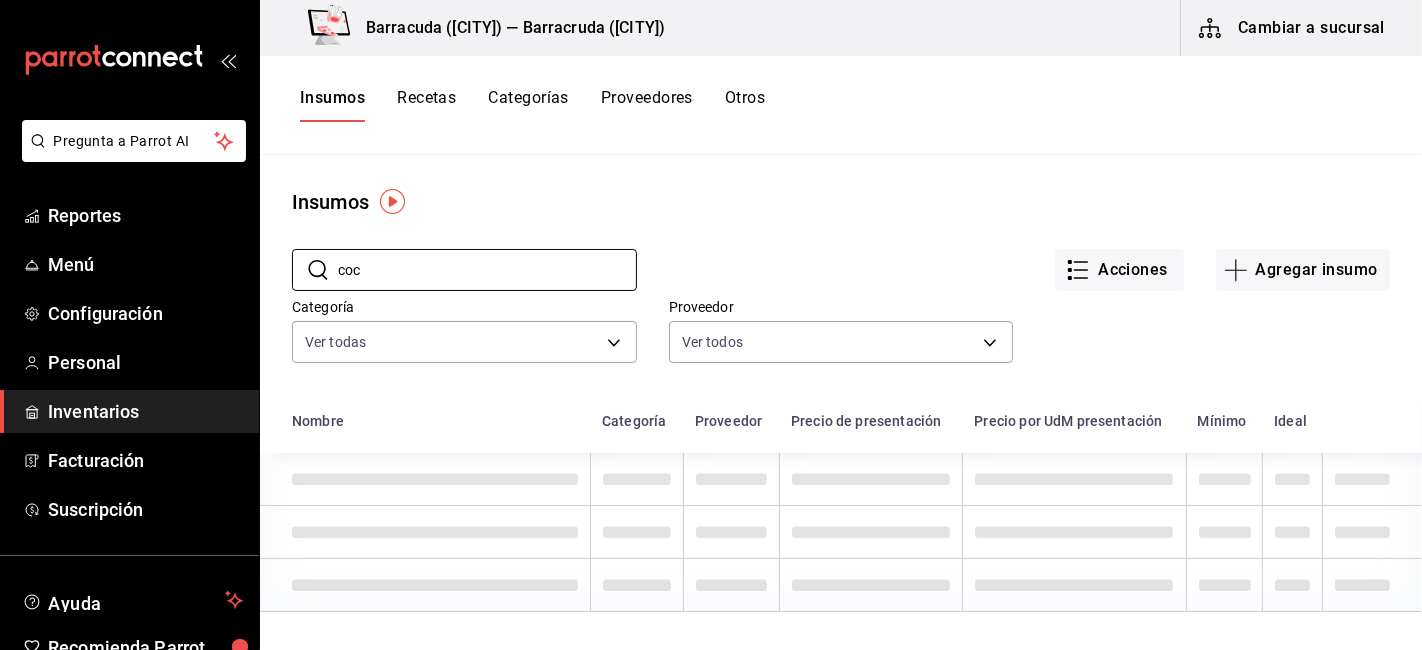 type on "coc" 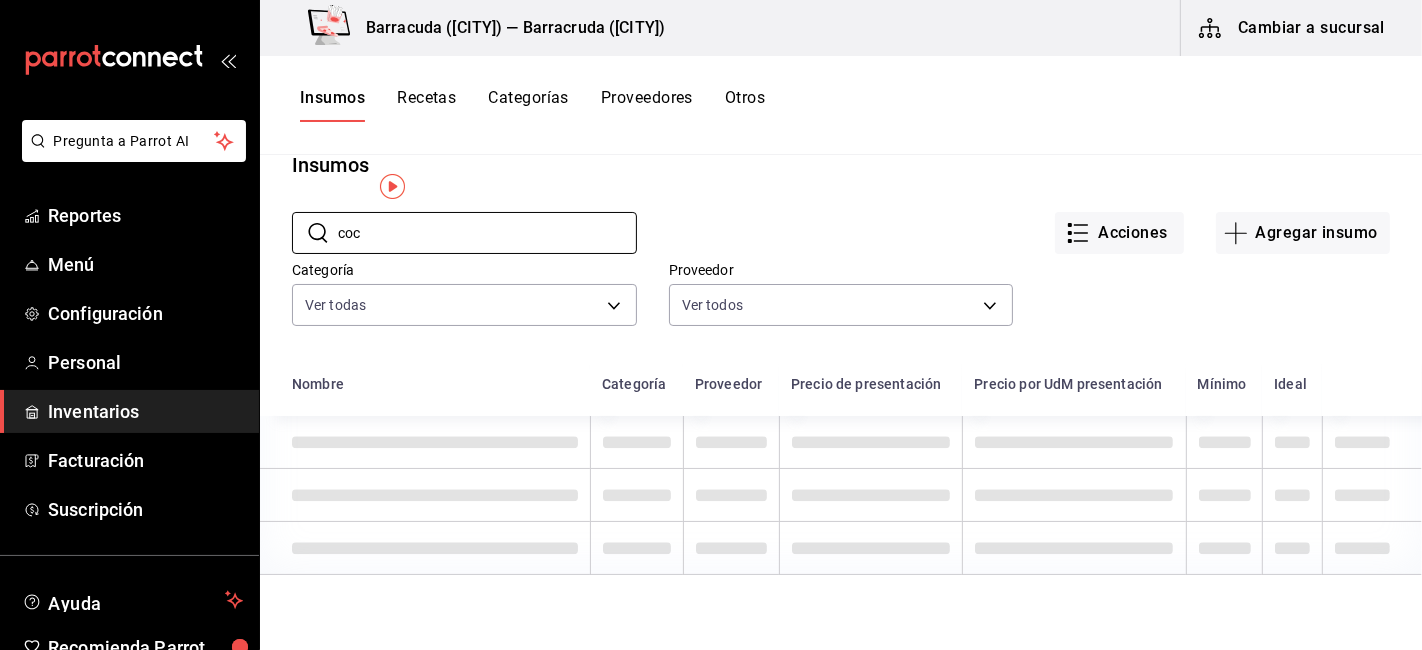 scroll, scrollTop: 0, scrollLeft: 0, axis: both 